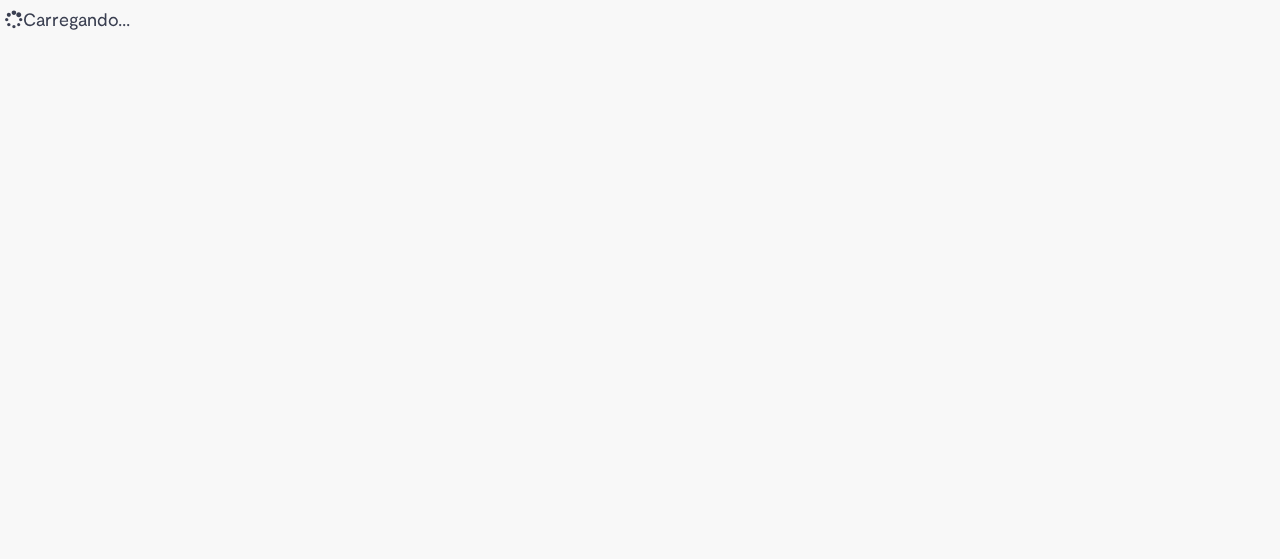 scroll, scrollTop: 0, scrollLeft: 0, axis: both 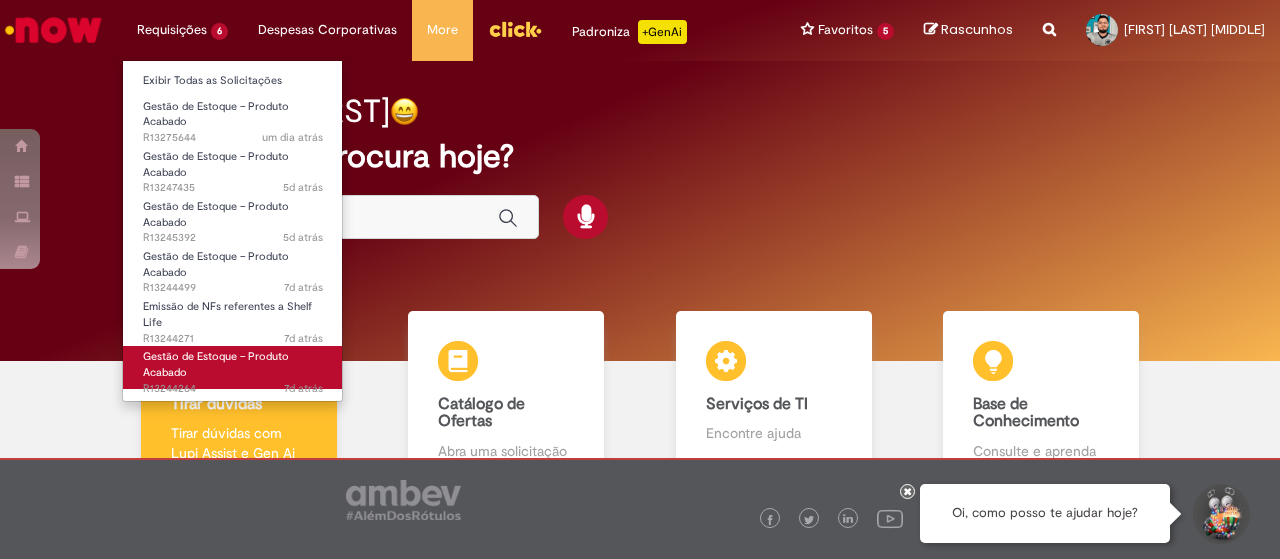 click on "Gestão de Estoque – Produto Acabado
7d atrás 7 dias atrás  R13244264" at bounding box center (233, 367) 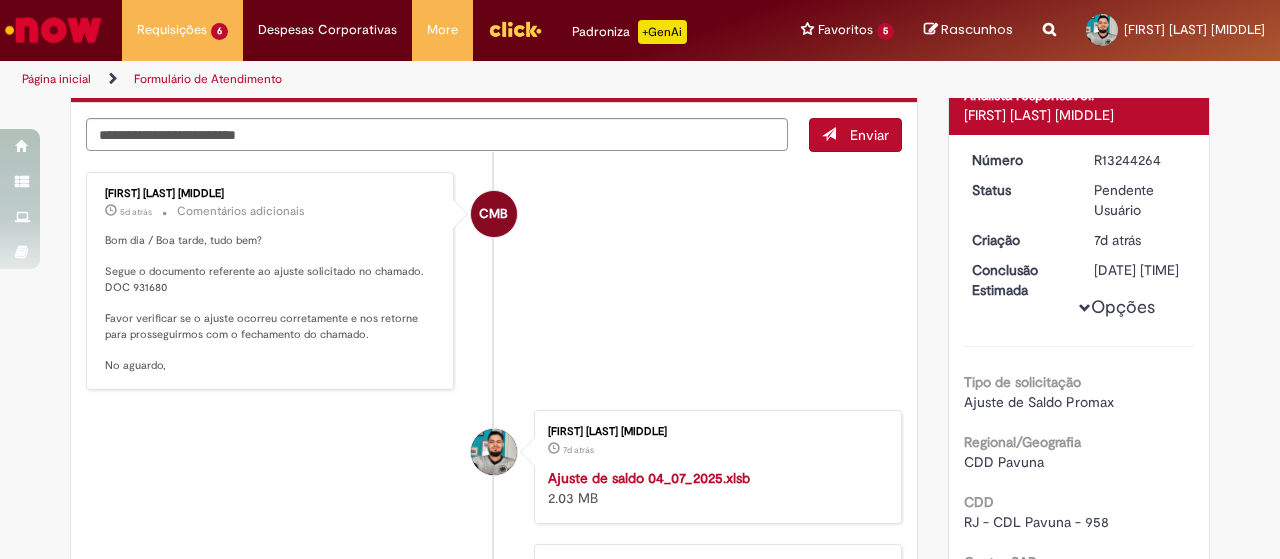 scroll, scrollTop: 0, scrollLeft: 0, axis: both 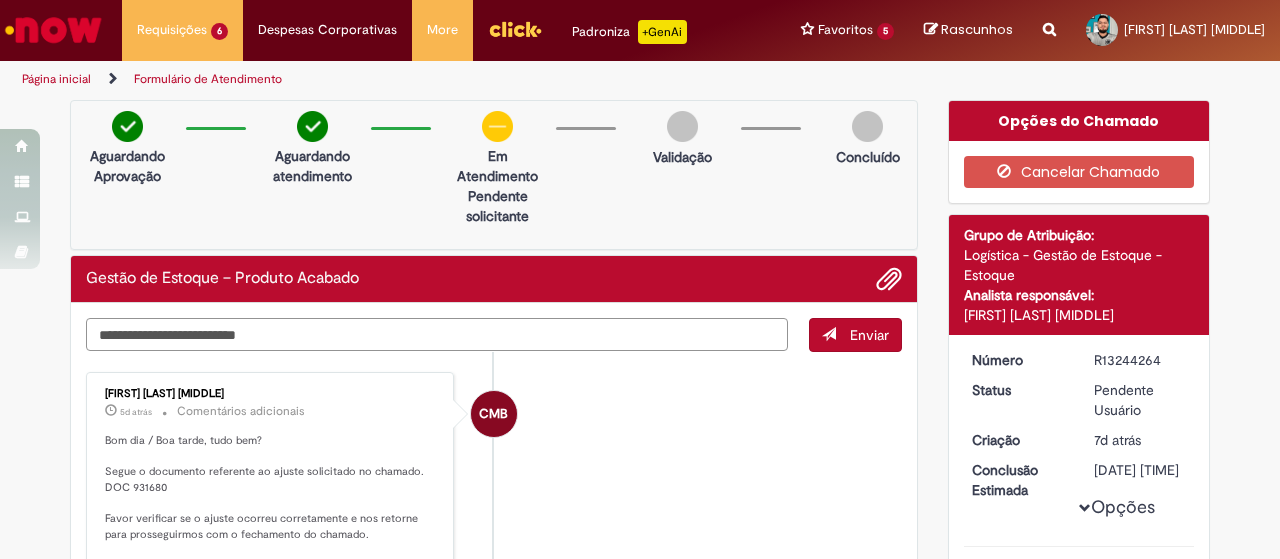 click at bounding box center [437, 334] 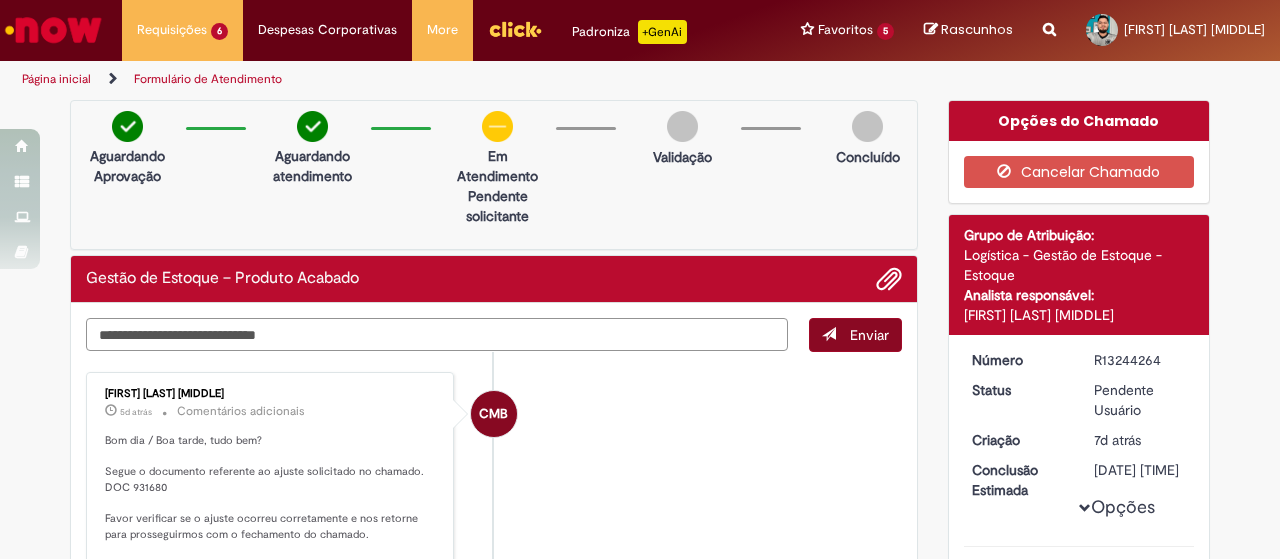 type on "**********" 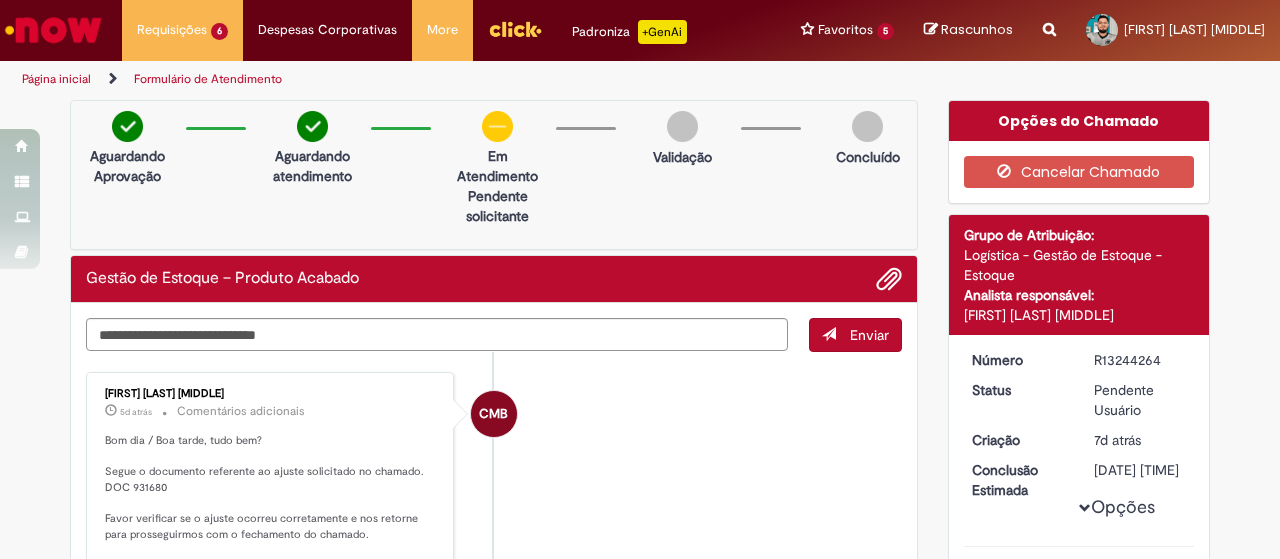 click at bounding box center [829, 334] 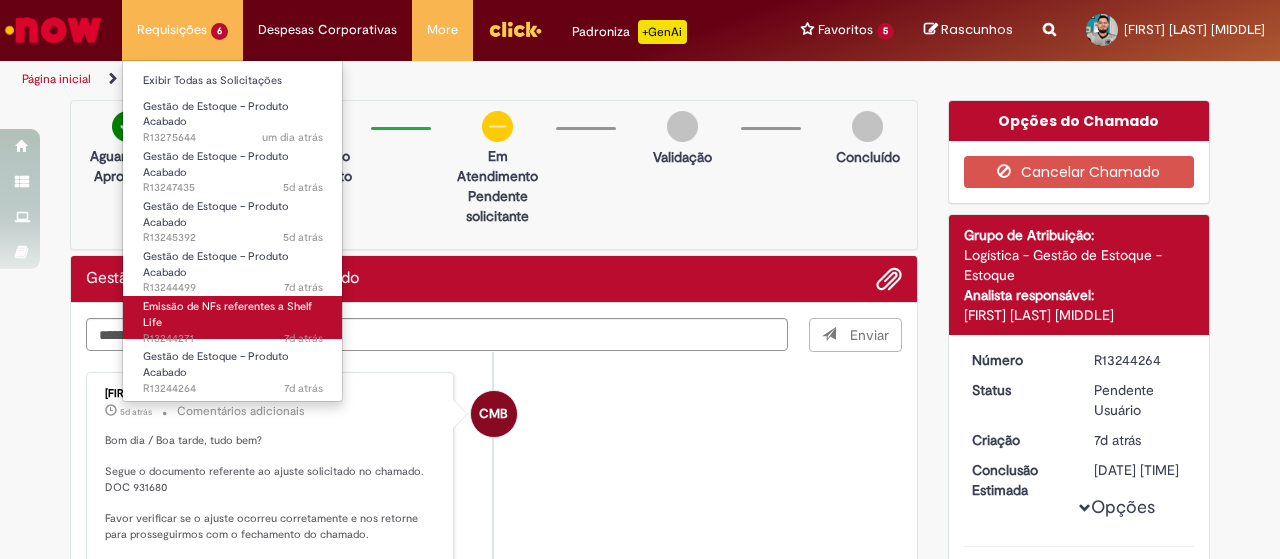 type 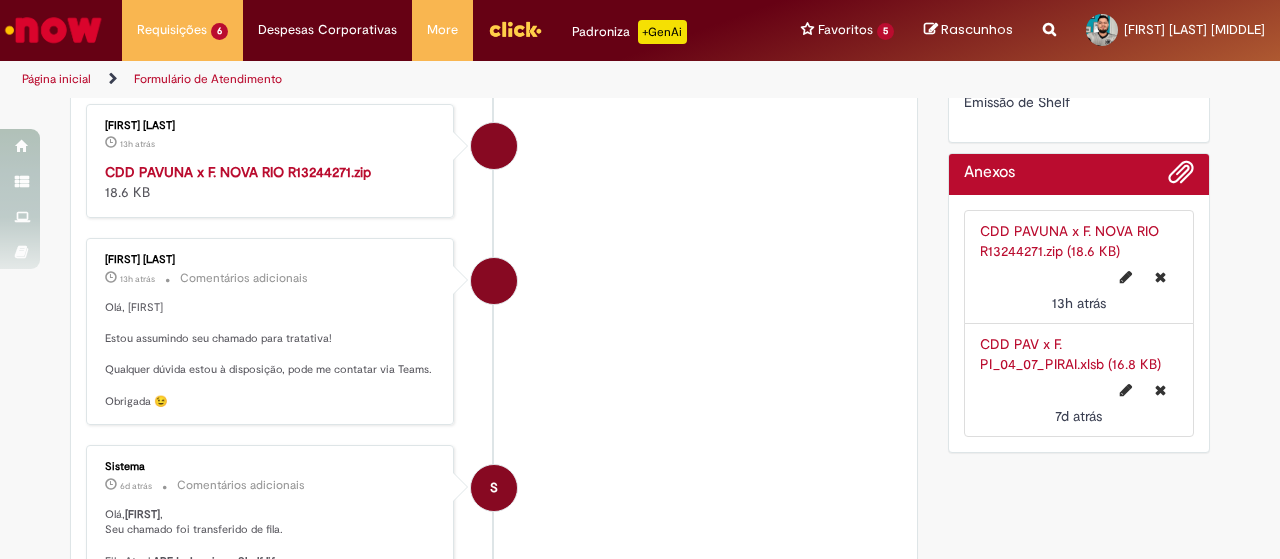 scroll, scrollTop: 500, scrollLeft: 0, axis: vertical 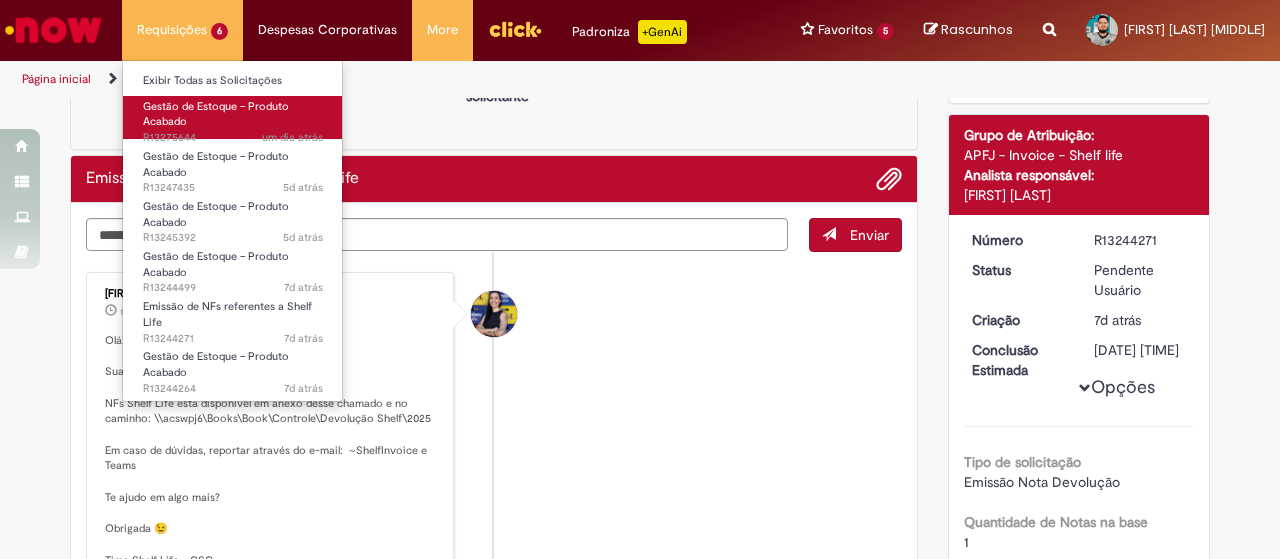 click on "Gestão de Estoque – Produto Acabado" at bounding box center (216, 114) 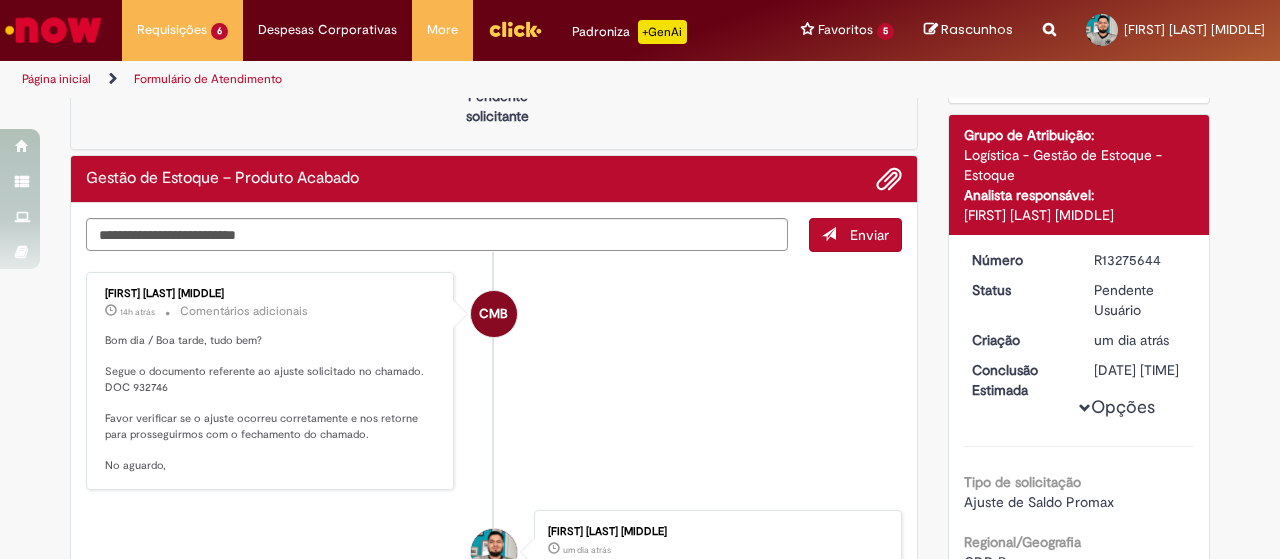 scroll, scrollTop: 0, scrollLeft: 0, axis: both 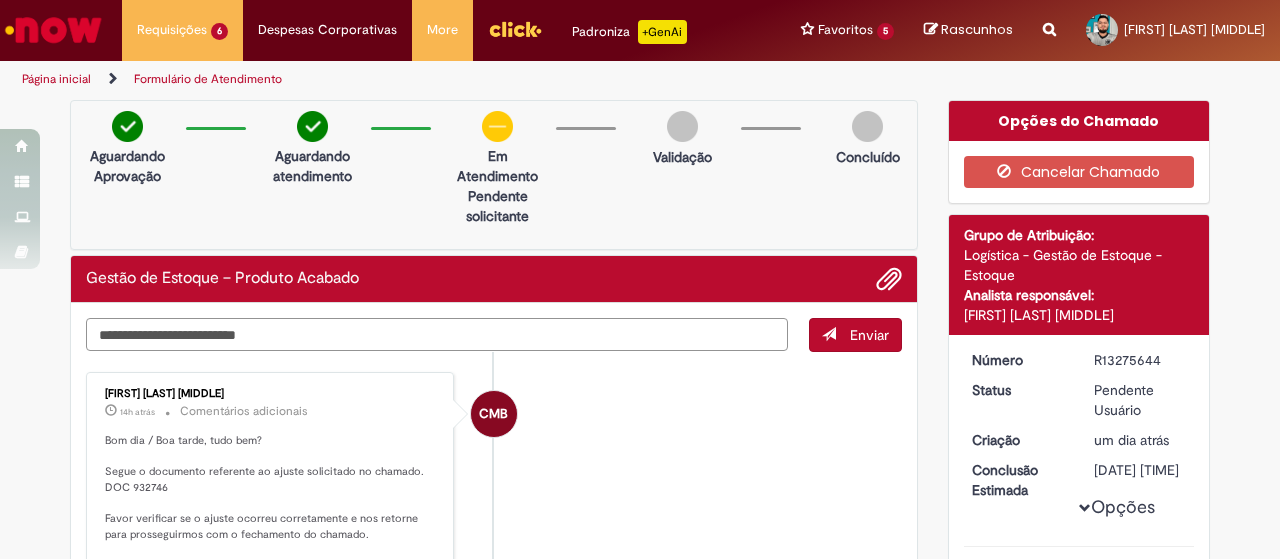 click at bounding box center [437, 334] 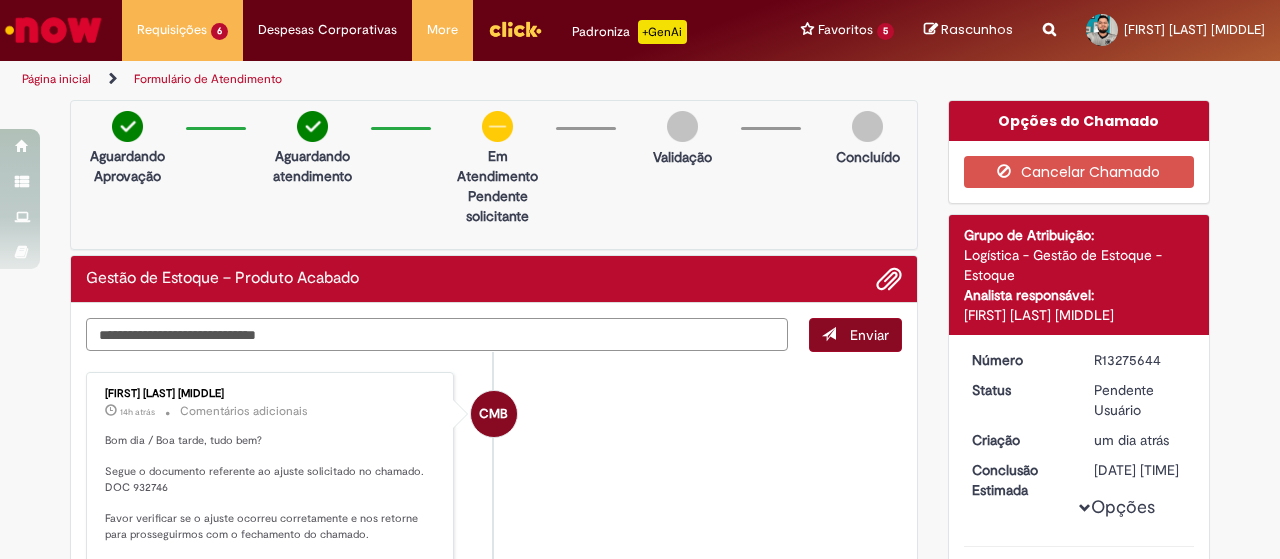 type on "**********" 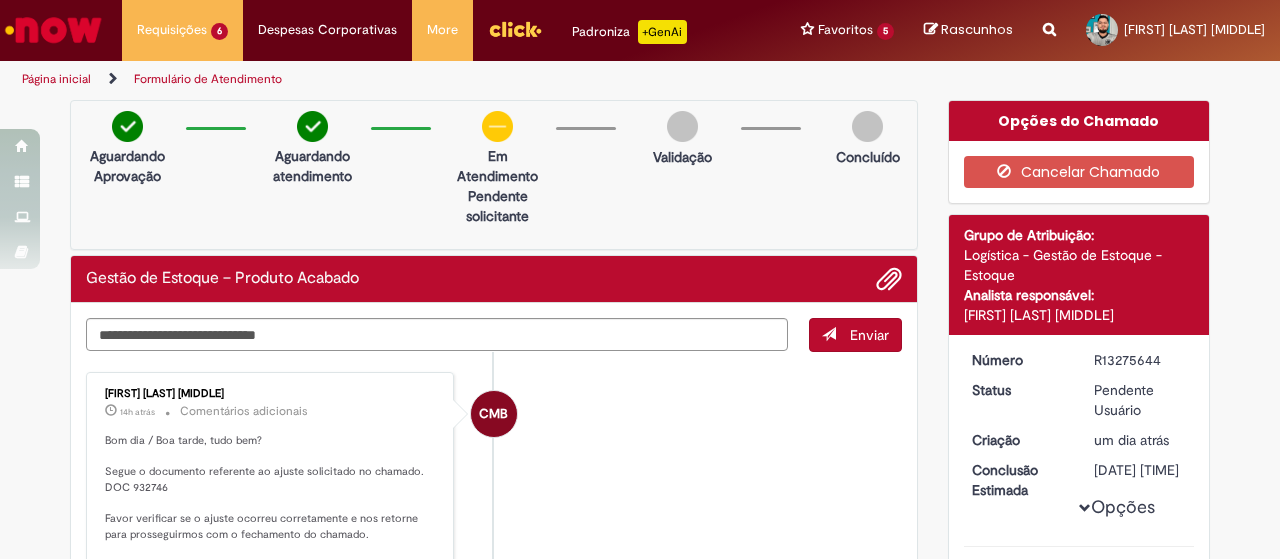 click at bounding box center (829, 334) 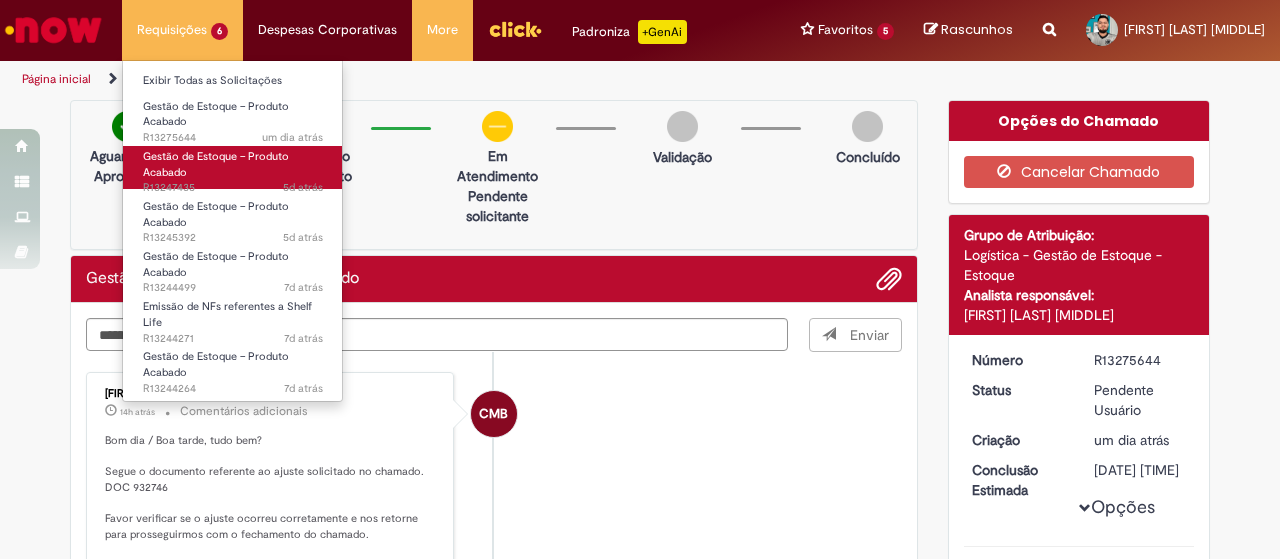 click on "Gestão de Estoque – Produto Acabado" at bounding box center [216, 164] 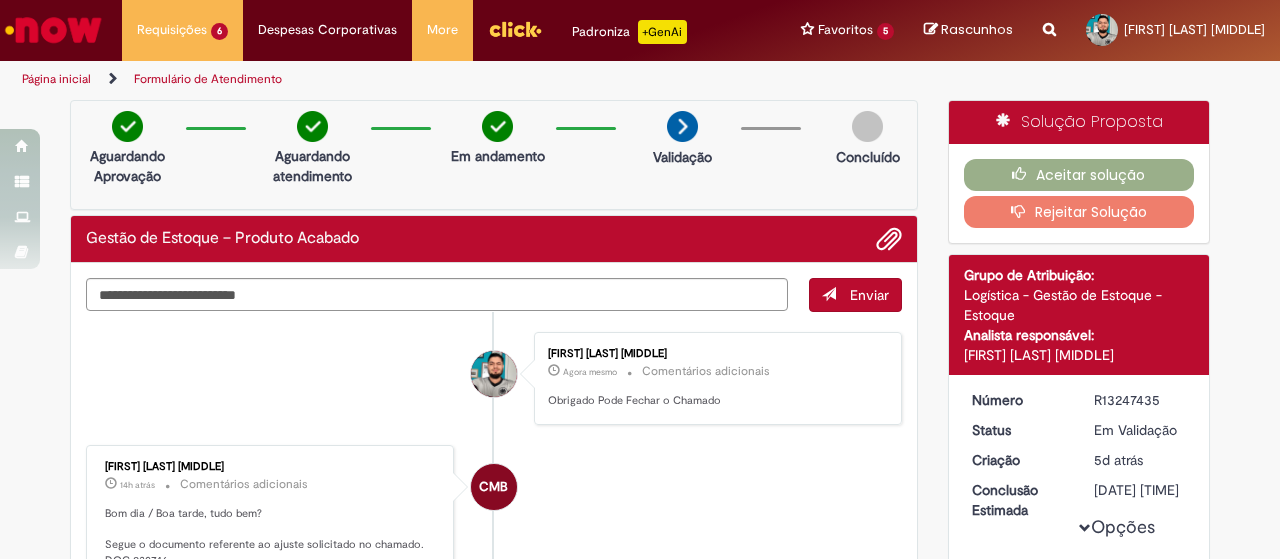 click on "[FIRST] [LAST] [MIDDLE]
Agora mesmo Agora mesmo     Comentários adicionais
Obrigado Pode Fechar o Chamado" at bounding box center (494, 378) 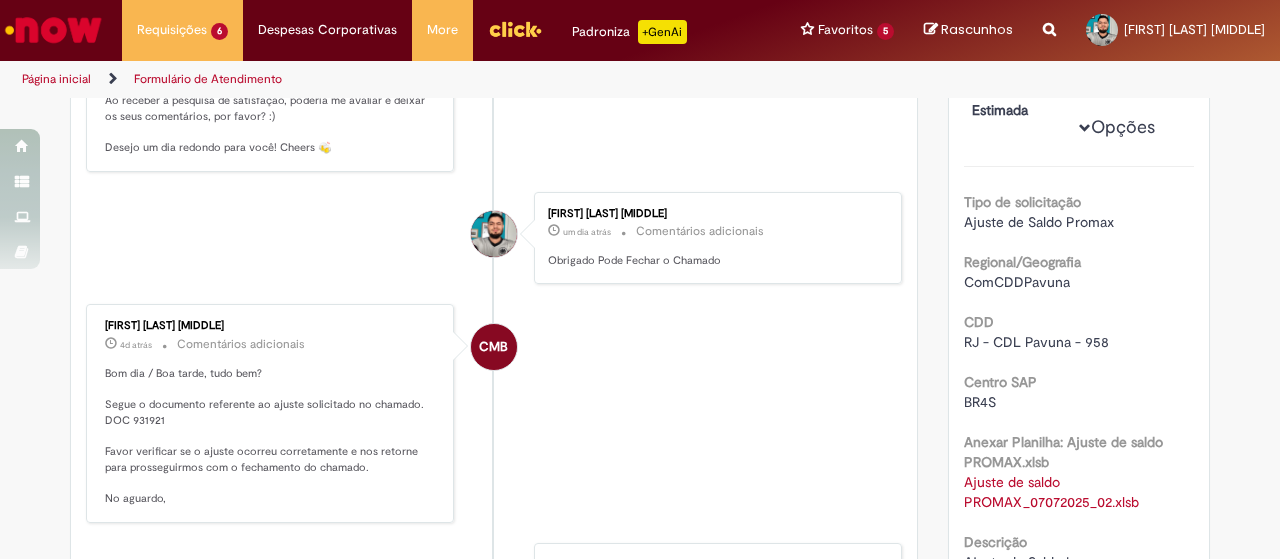 scroll, scrollTop: 0, scrollLeft: 0, axis: both 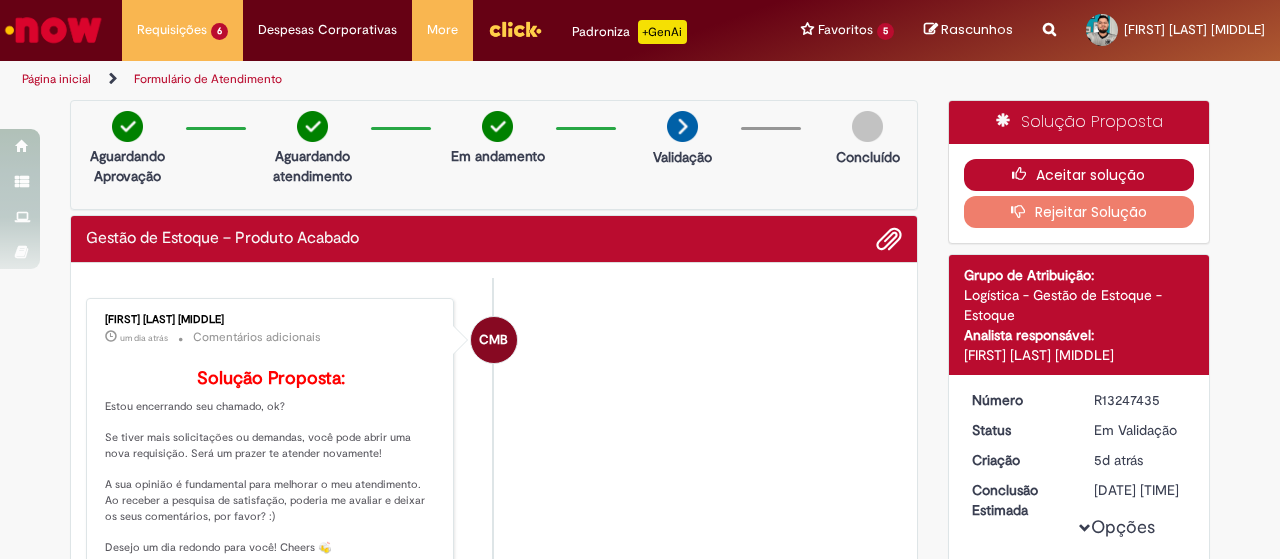 click on "Aceitar solução" at bounding box center [1079, 175] 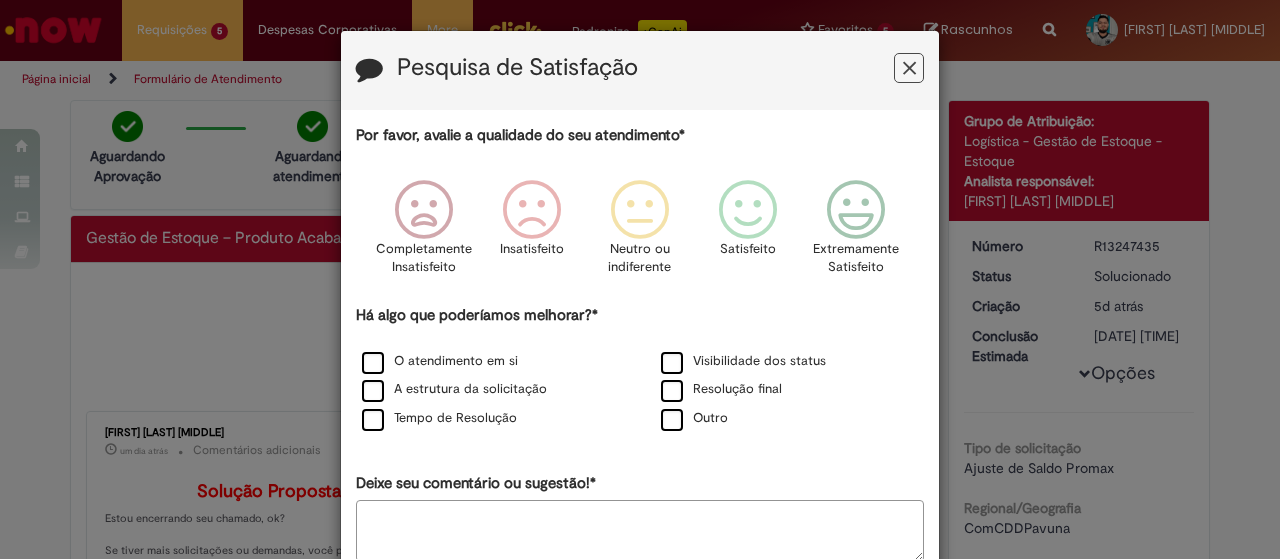 click at bounding box center (909, 68) 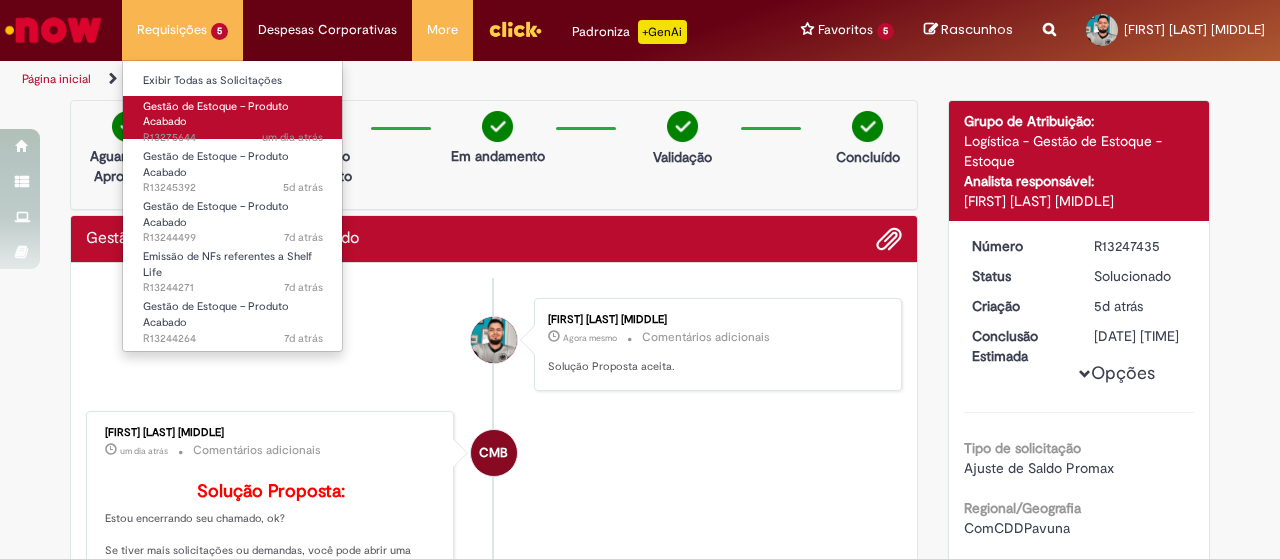 click on "Gestão de Estoque – Produto Acabado" at bounding box center (216, 114) 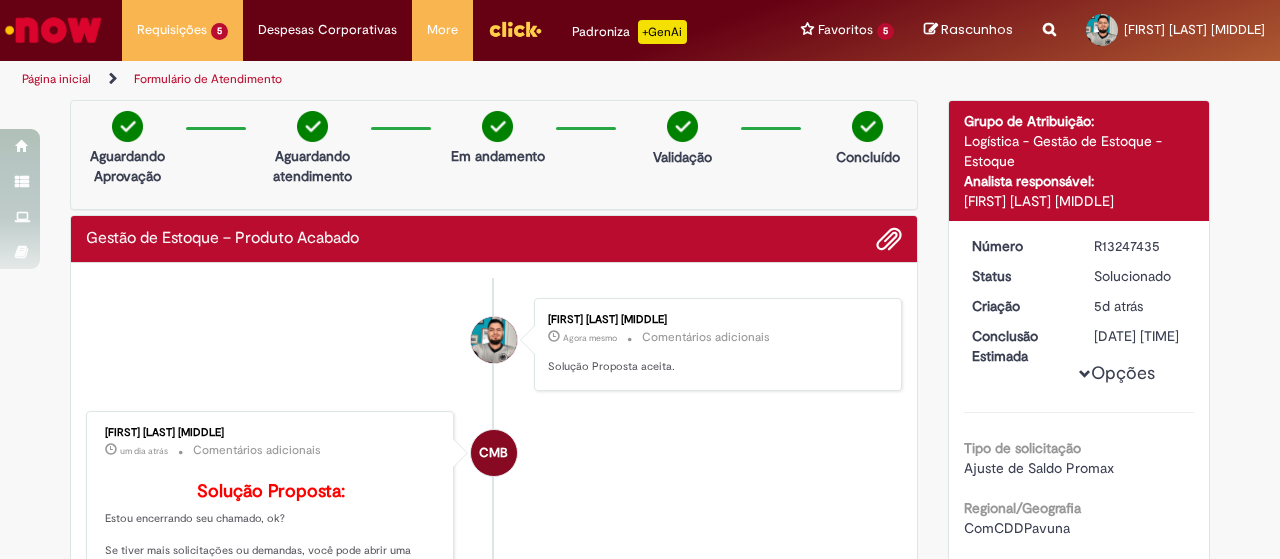 scroll, scrollTop: 100, scrollLeft: 0, axis: vertical 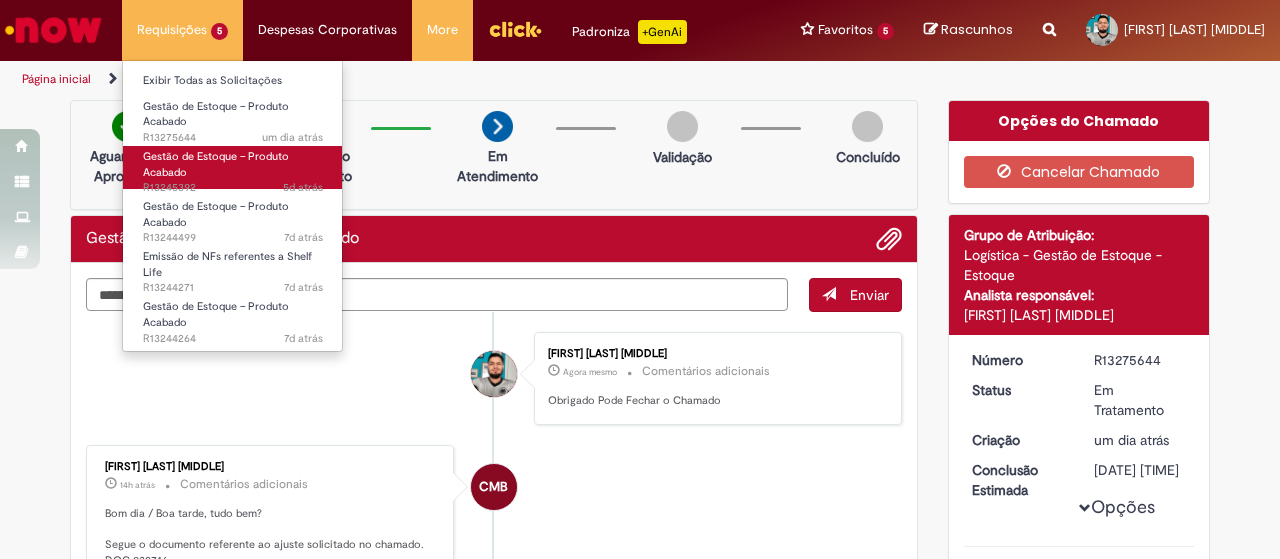 click on "Gestão de Estoque – Produto Acabado" at bounding box center [216, 164] 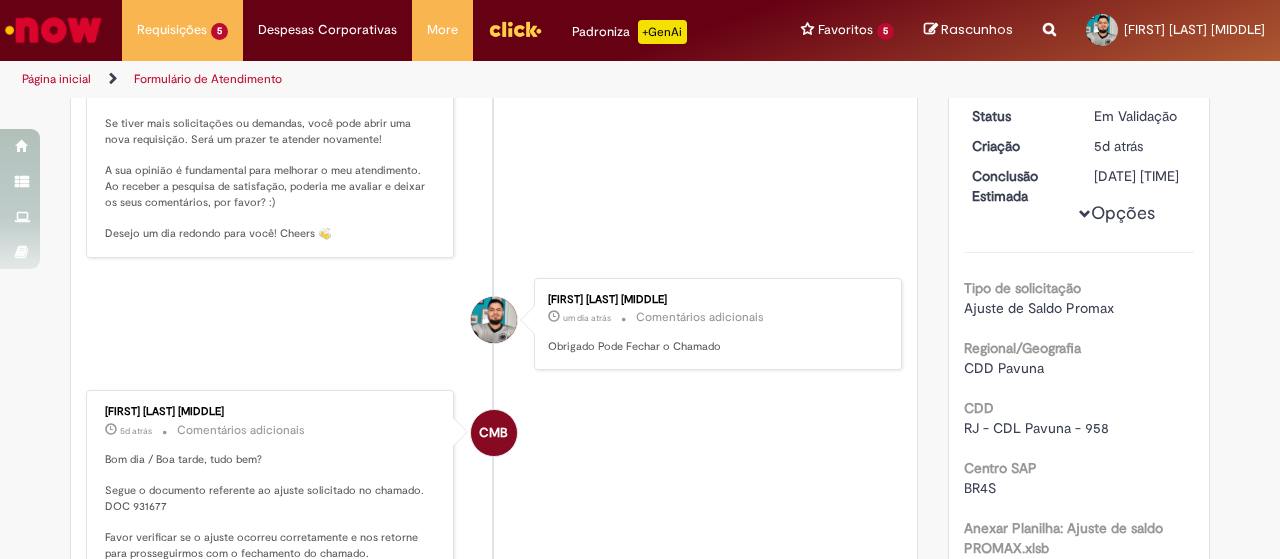 scroll, scrollTop: 0, scrollLeft: 0, axis: both 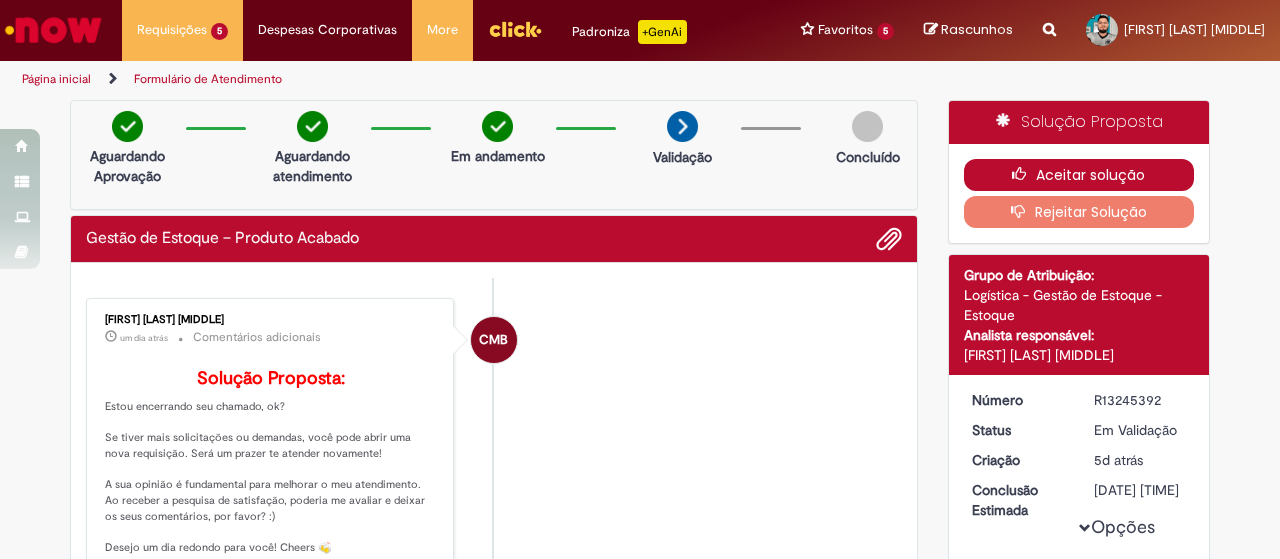 click on "Aceitar solução" at bounding box center [1079, 175] 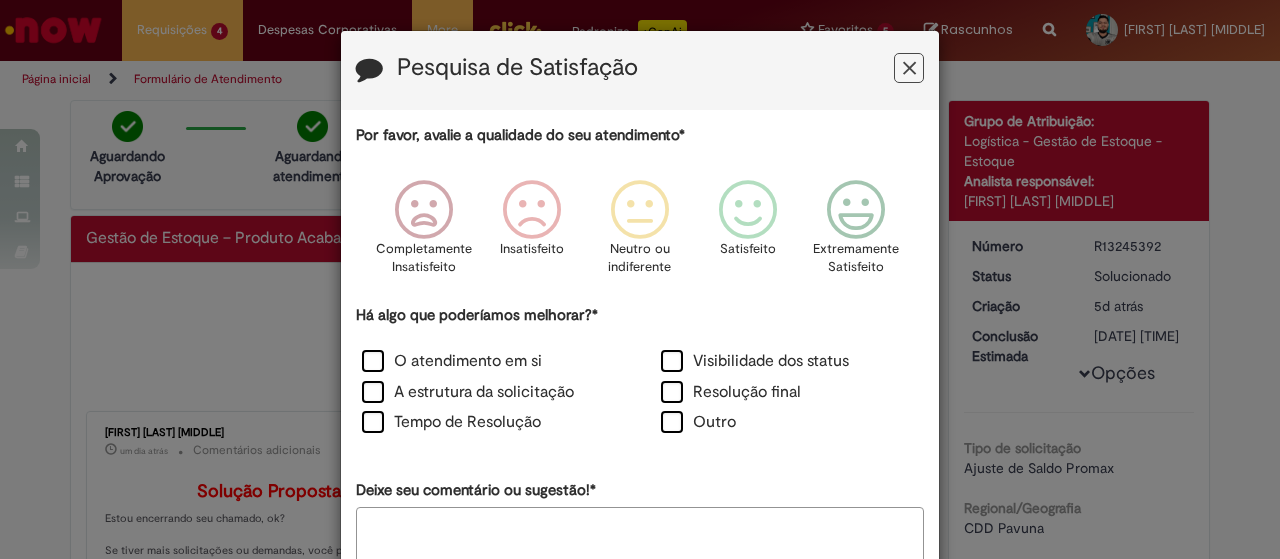 click at bounding box center (909, 68) 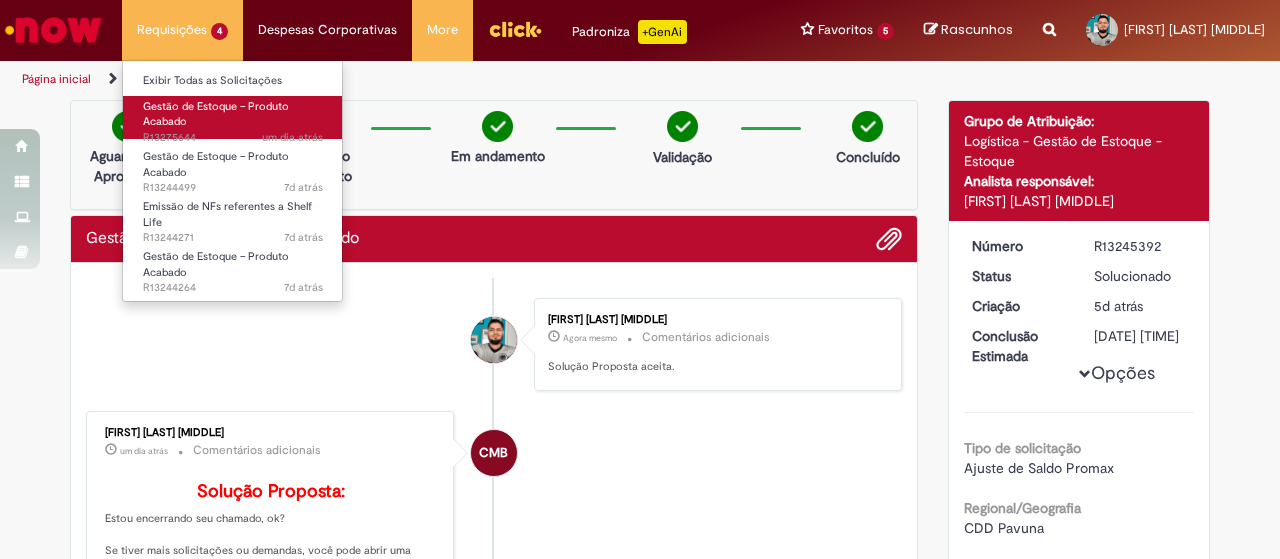 click on "Gestão de Estoque – Produto Acabado" at bounding box center [216, 114] 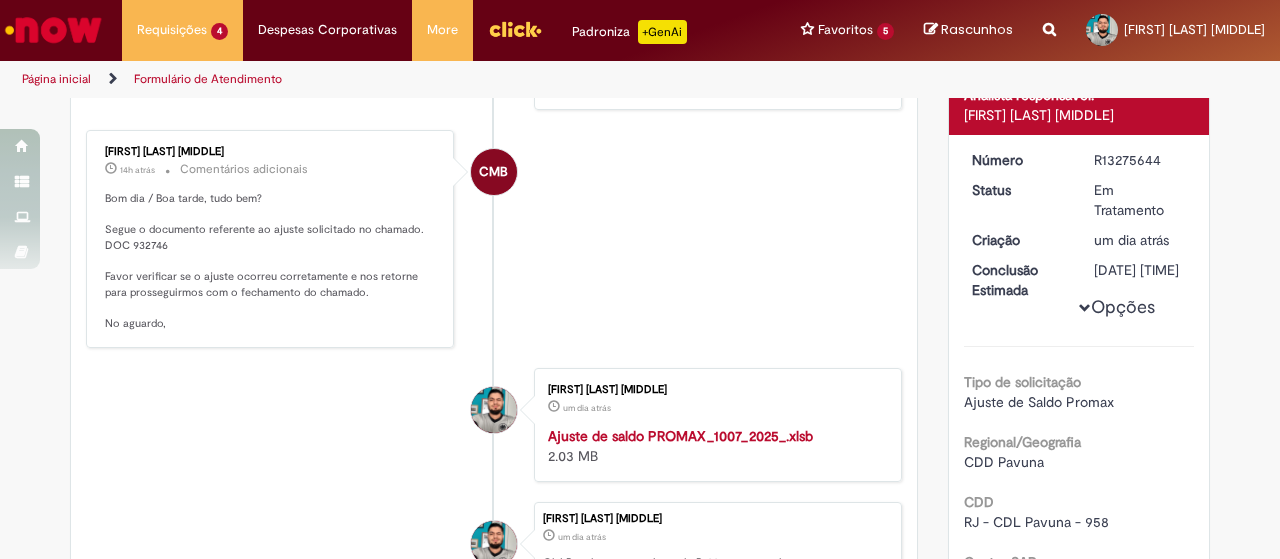 scroll, scrollTop: 0, scrollLeft: 0, axis: both 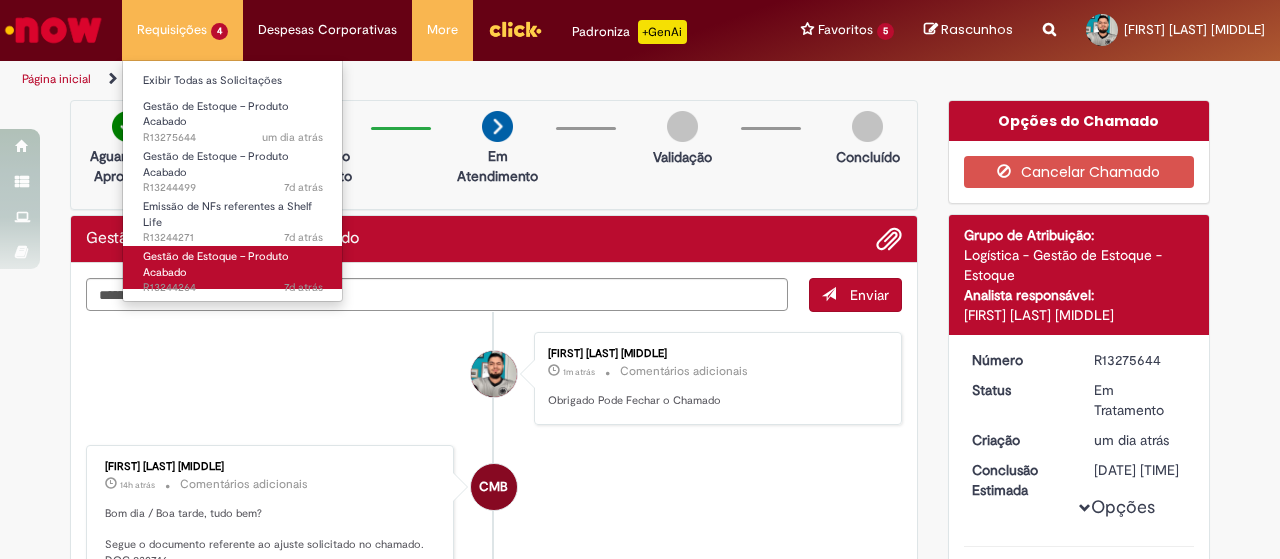 click on "Gestão de Estoque – Produto Acabado" at bounding box center (216, 264) 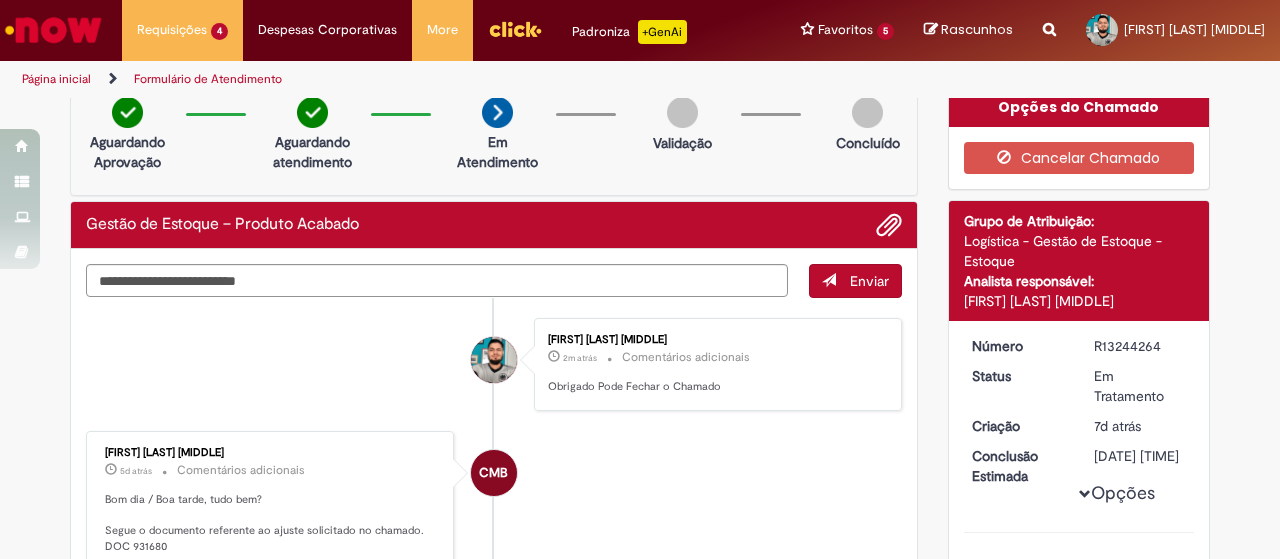 scroll, scrollTop: 0, scrollLeft: 0, axis: both 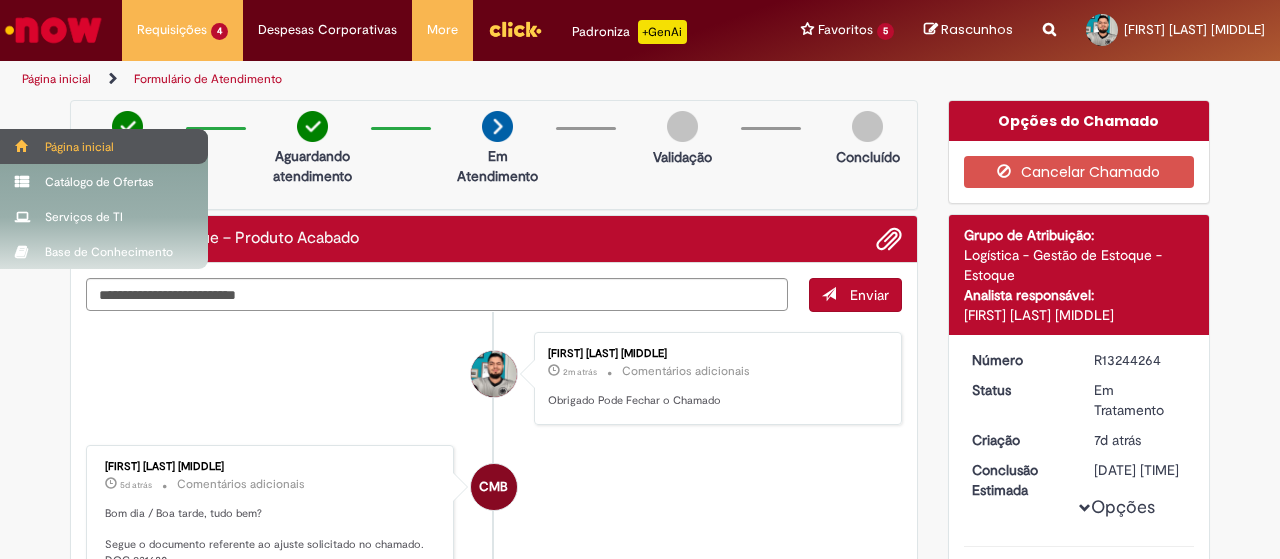 click on "Página inicial" at bounding box center [104, 146] 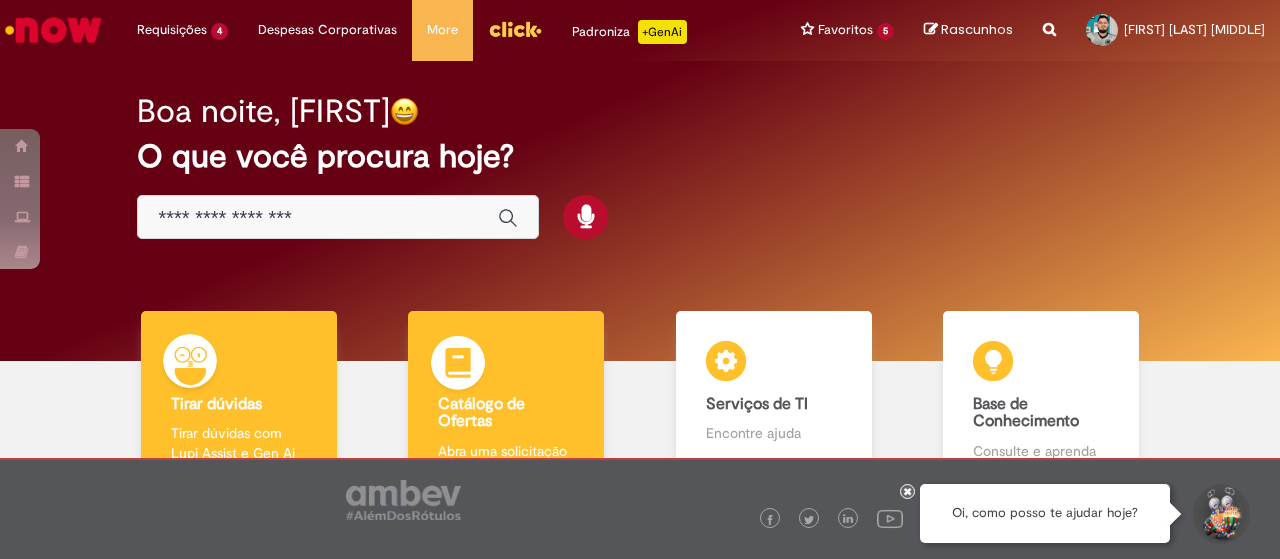 scroll, scrollTop: 128, scrollLeft: 0, axis: vertical 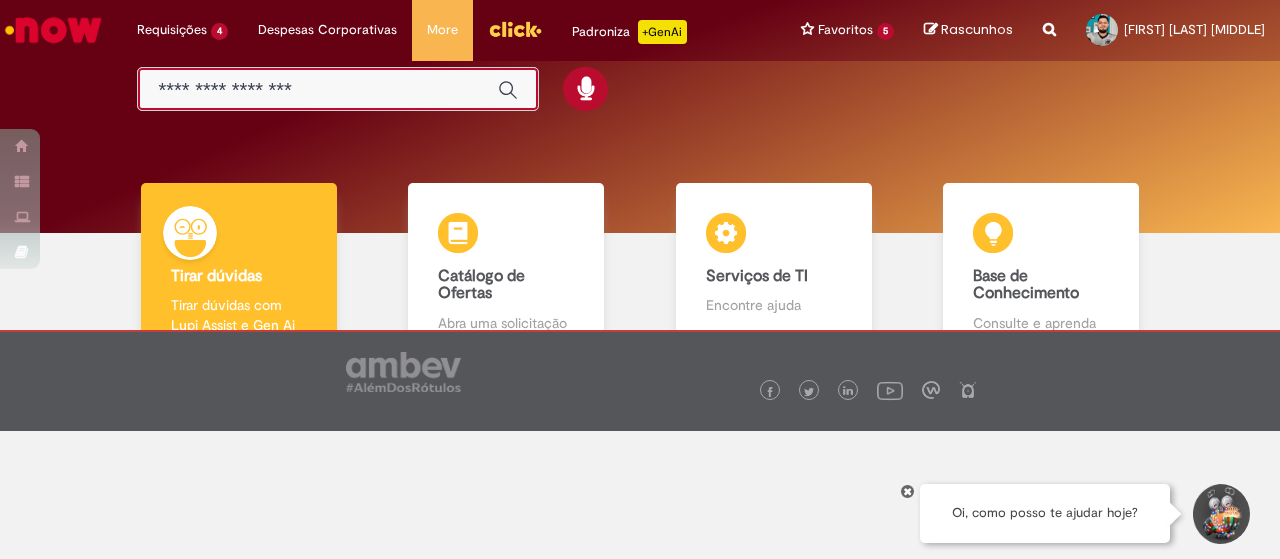 click at bounding box center [318, 90] 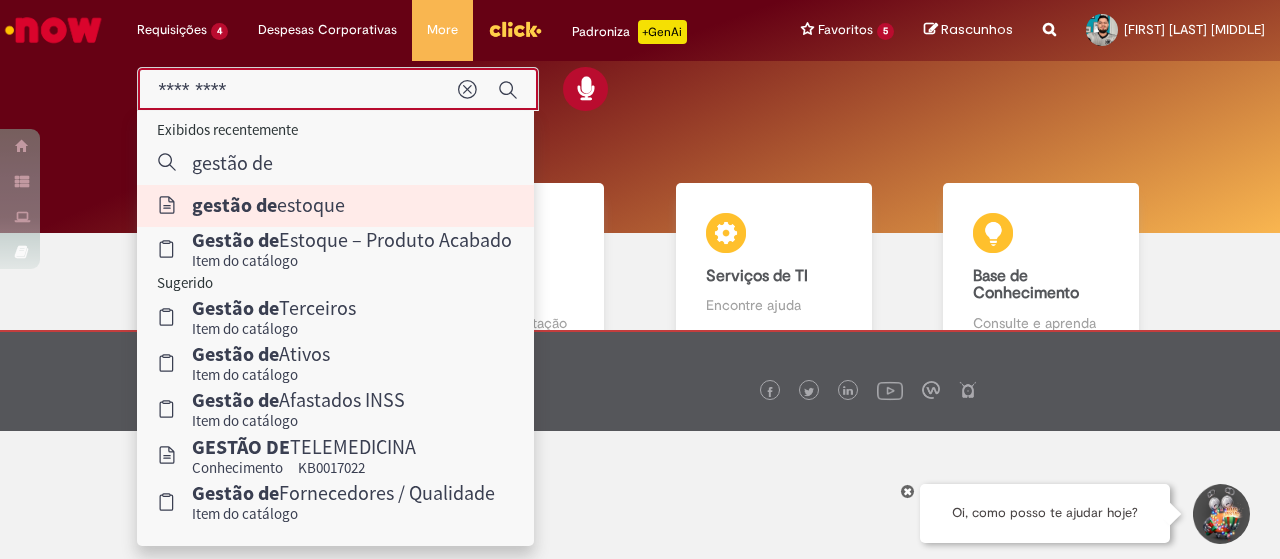 type on "**********" 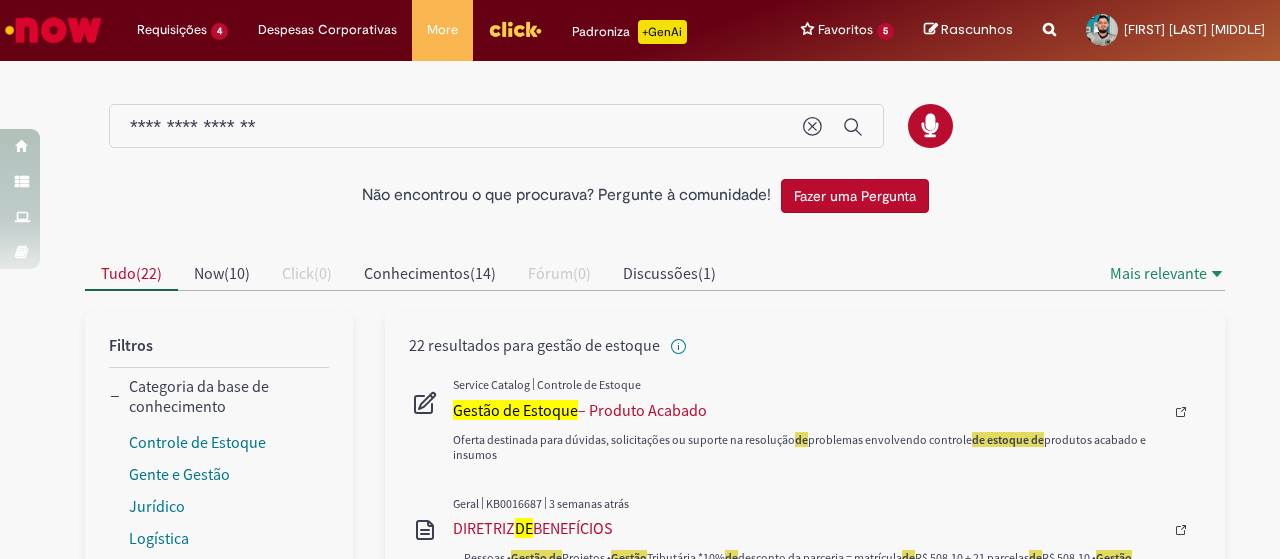 scroll, scrollTop: 100, scrollLeft: 0, axis: vertical 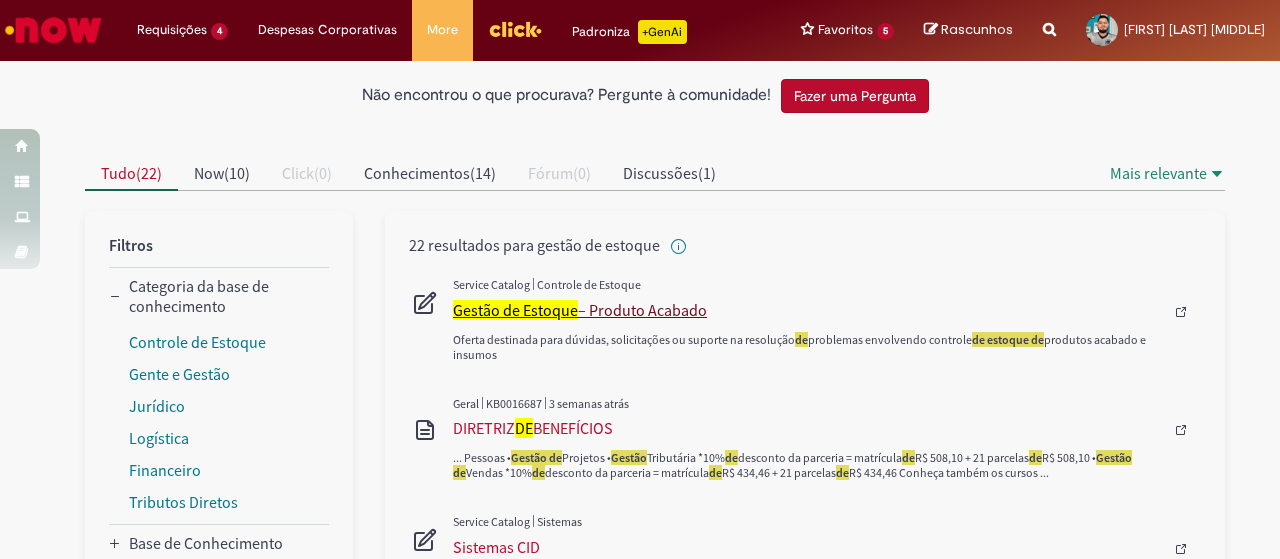 click on "Gestão de Estoque" at bounding box center [515, 310] 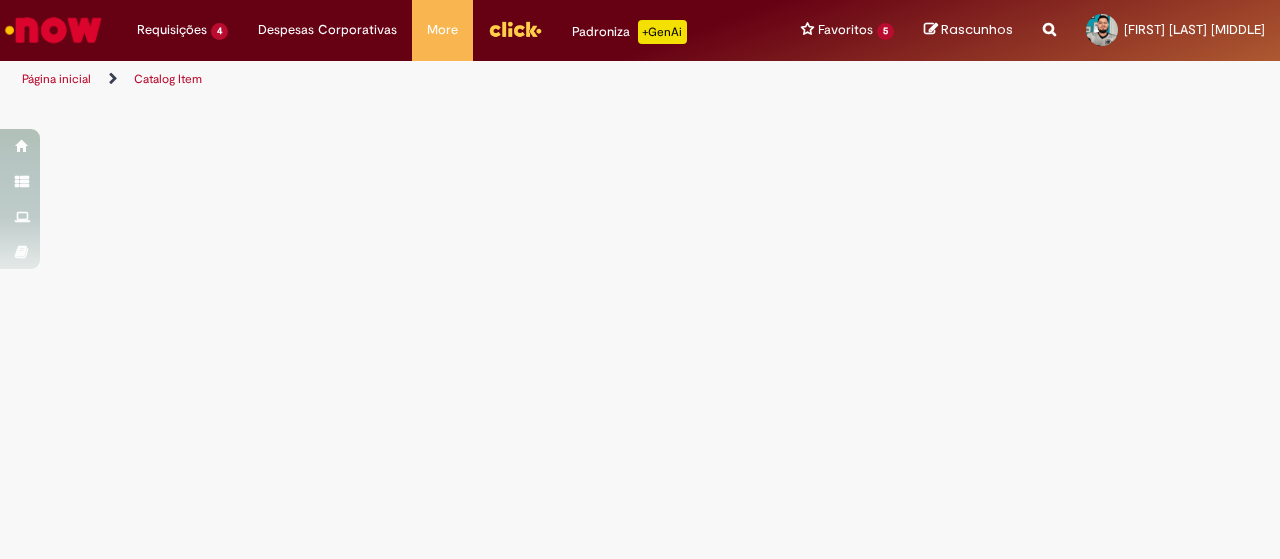 scroll, scrollTop: 0, scrollLeft: 0, axis: both 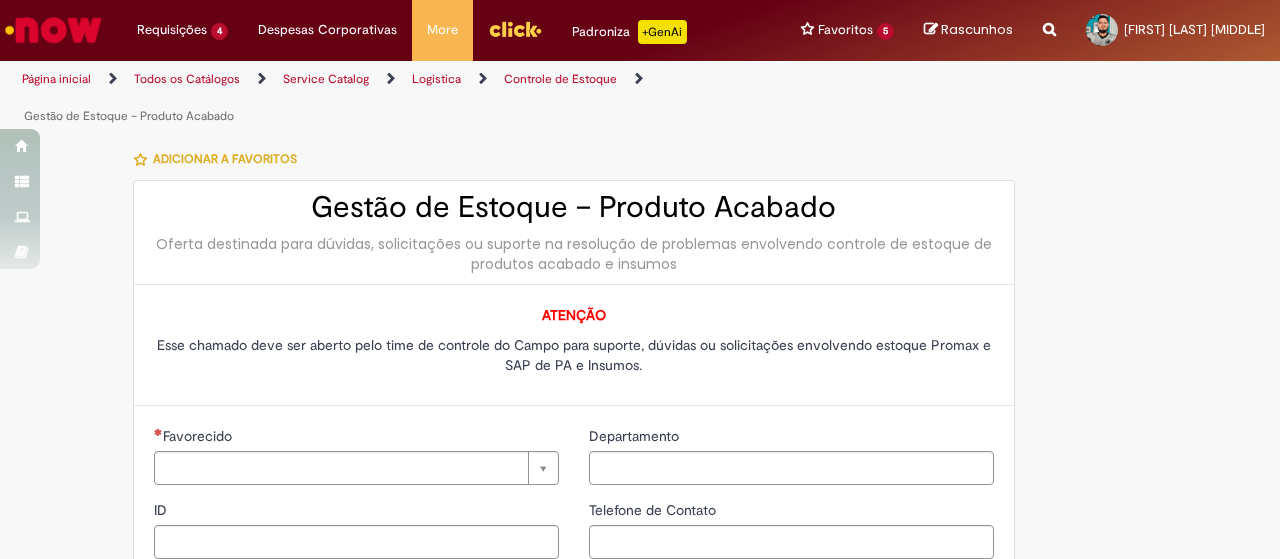 type on "********" 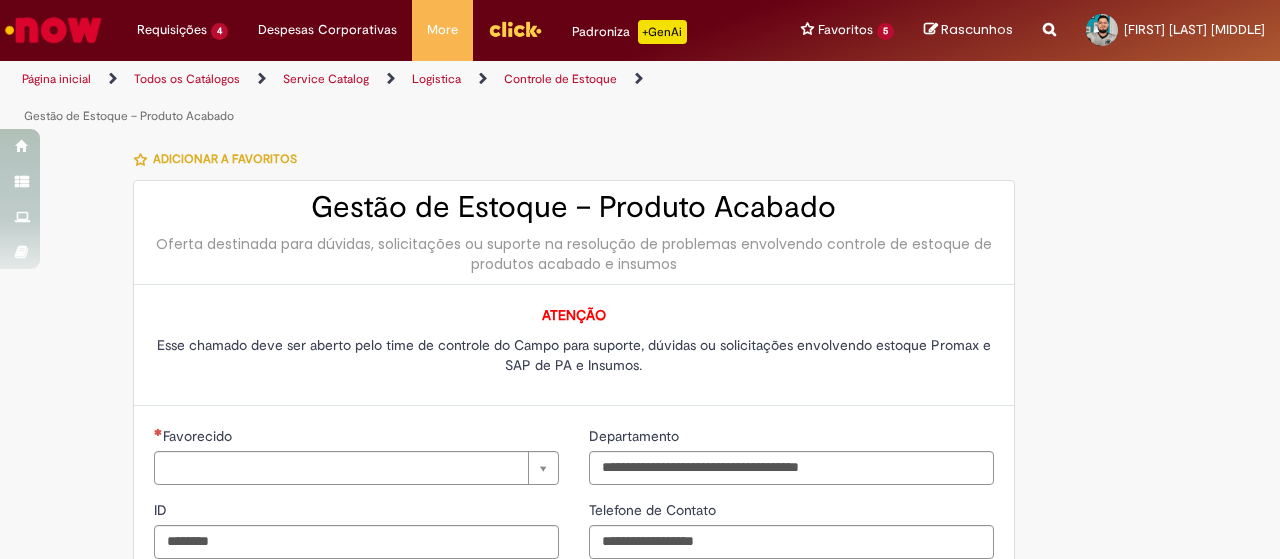 type on "**********" 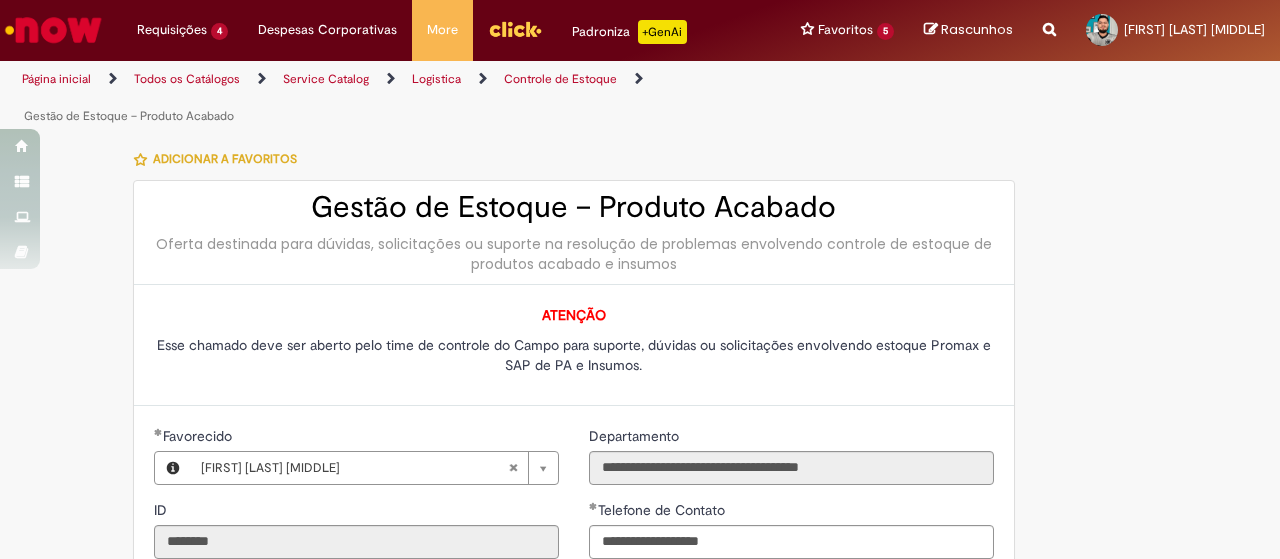 type on "**********" 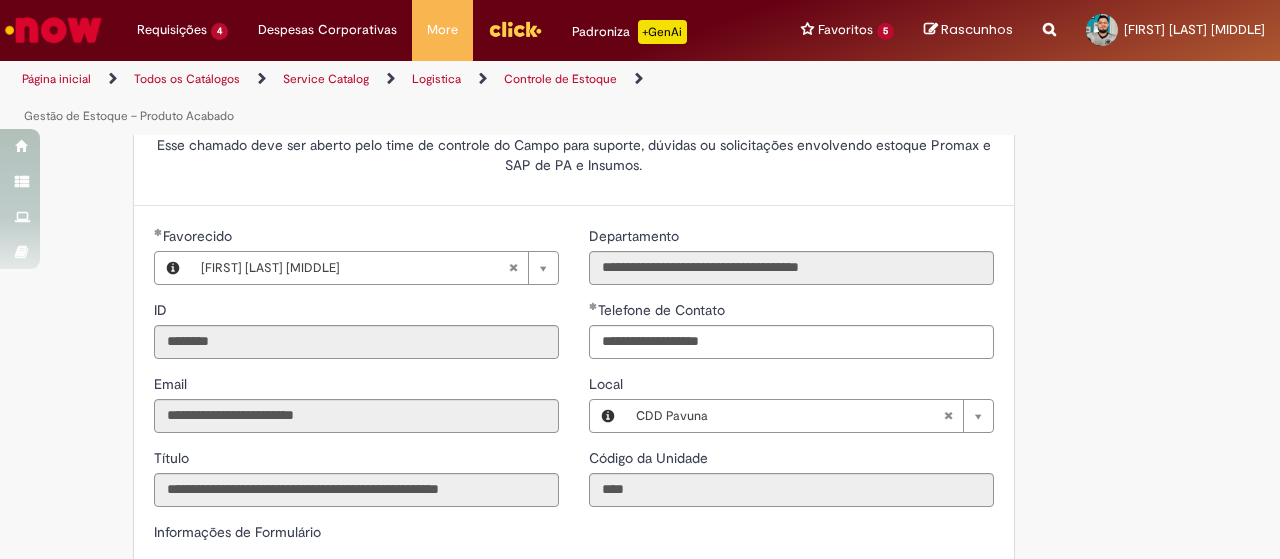 scroll, scrollTop: 400, scrollLeft: 0, axis: vertical 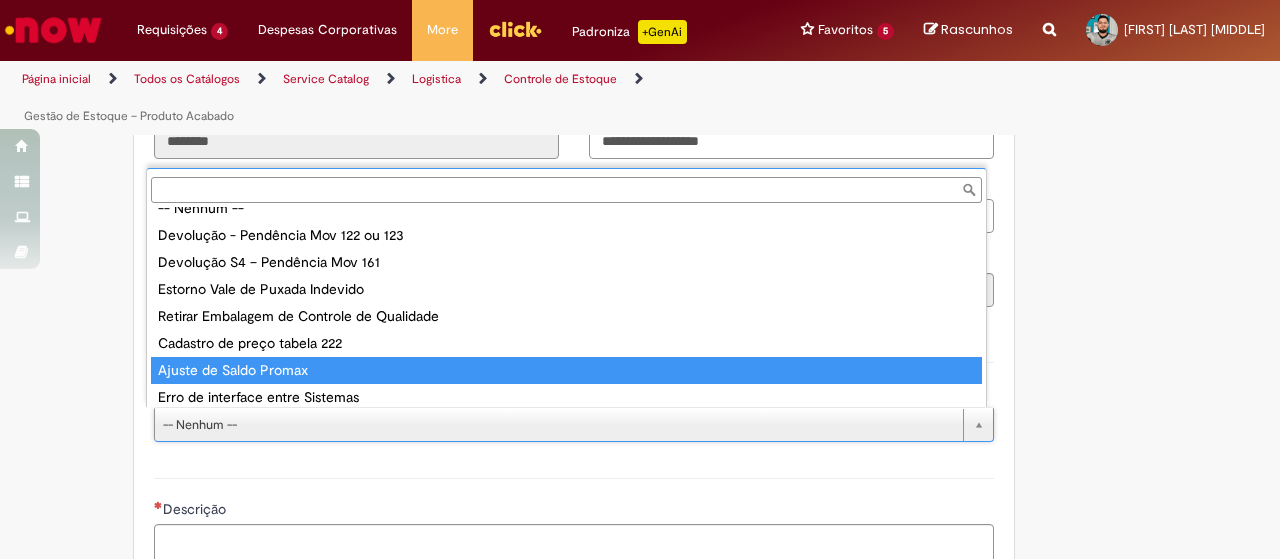 type on "**********" 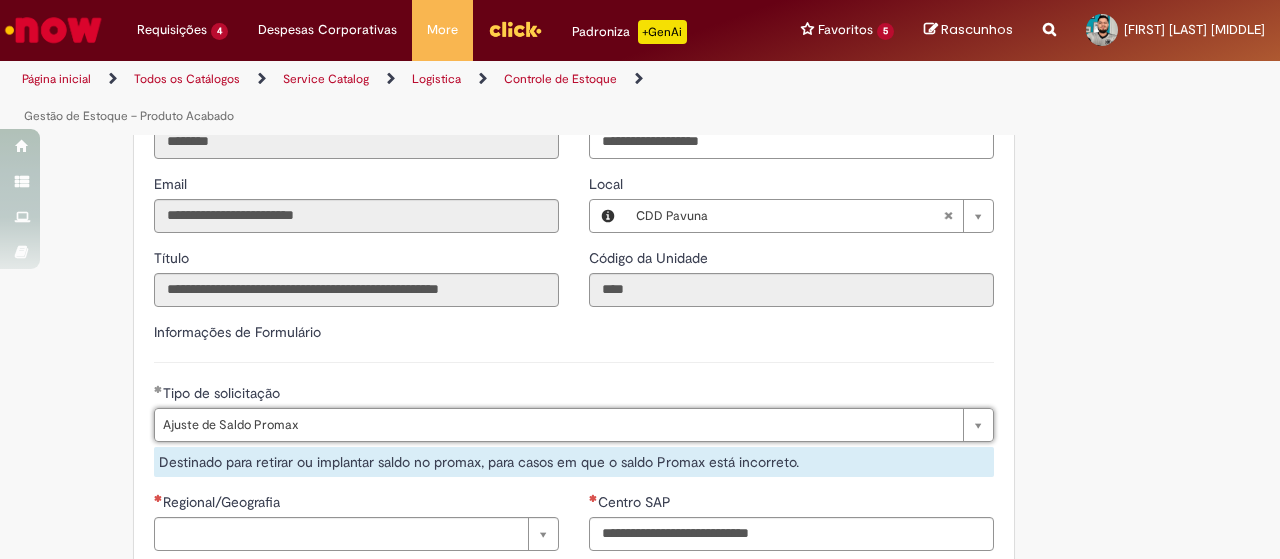 scroll, scrollTop: 500, scrollLeft: 0, axis: vertical 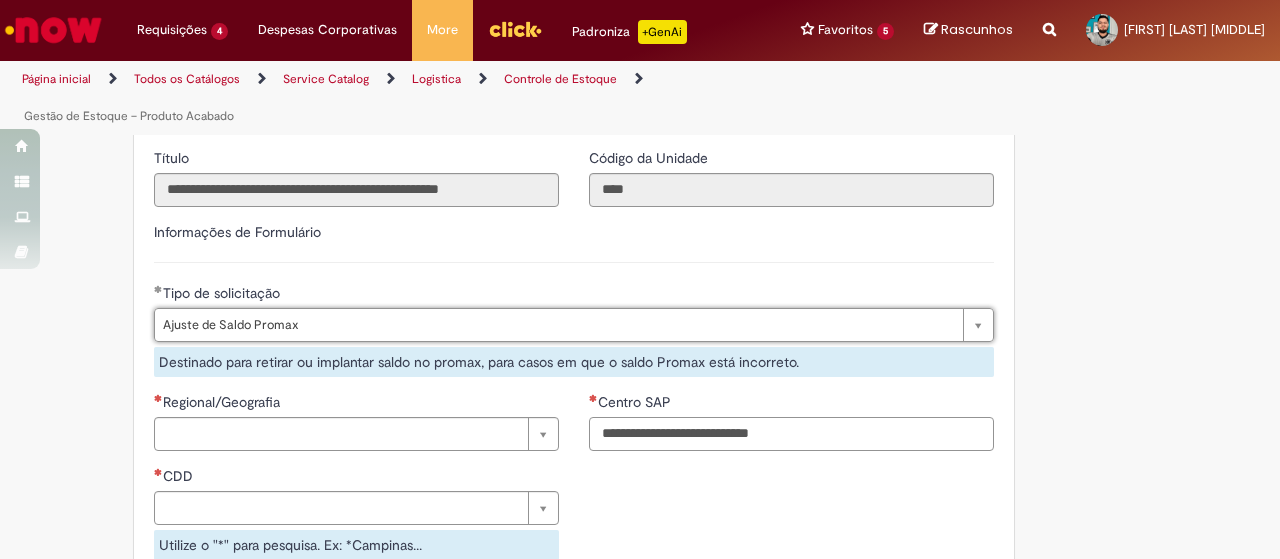 click on "Centro SAP" at bounding box center (791, 434) 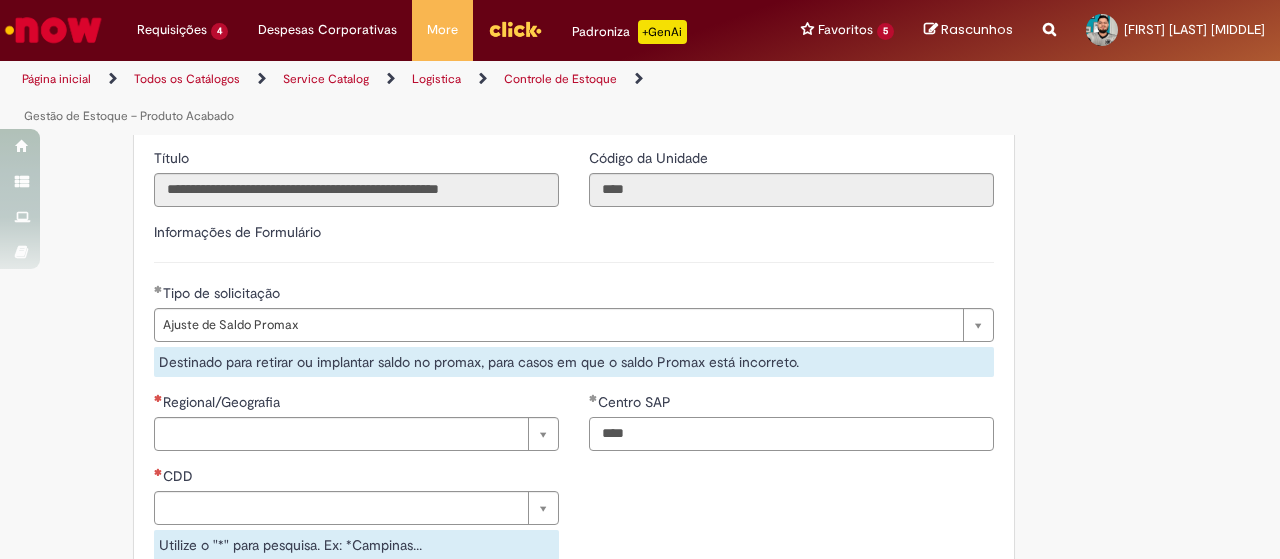 type on "****" 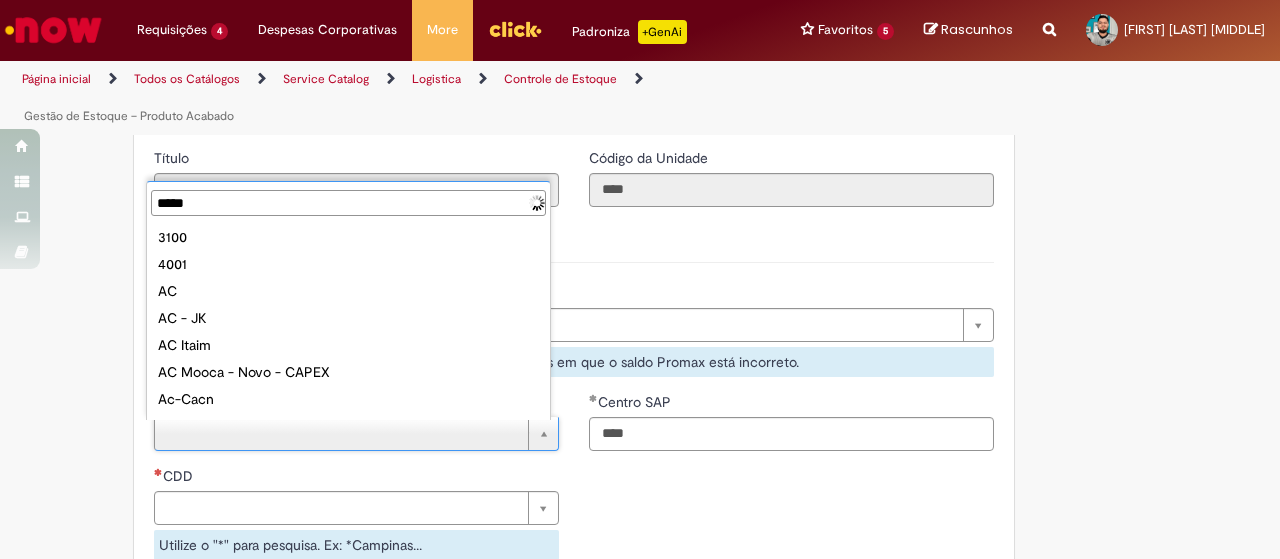 type on "******" 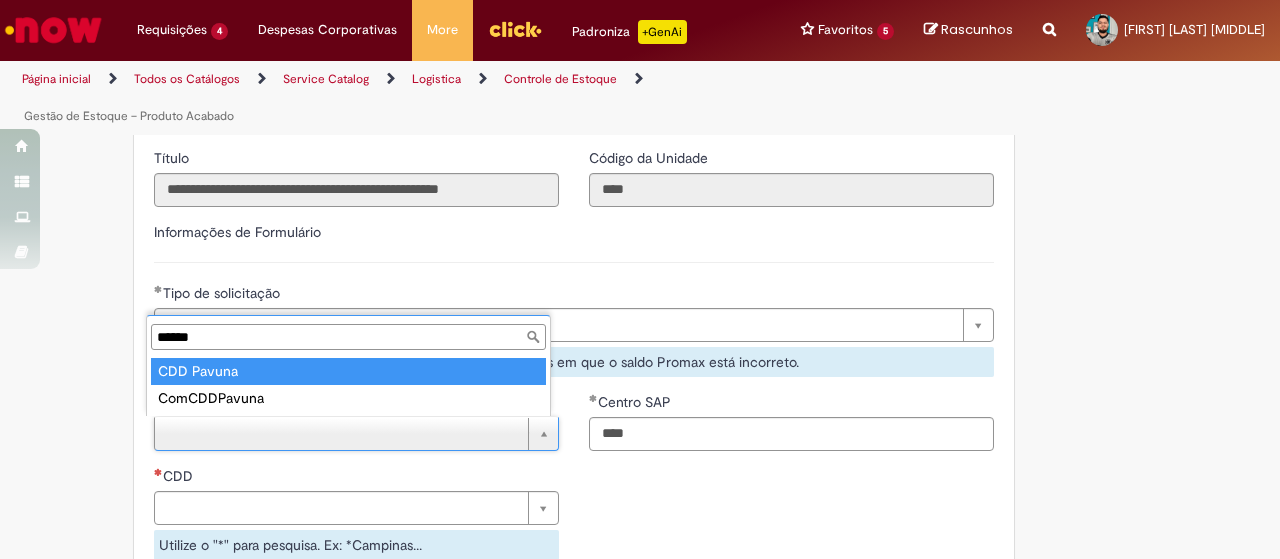 type on "**********" 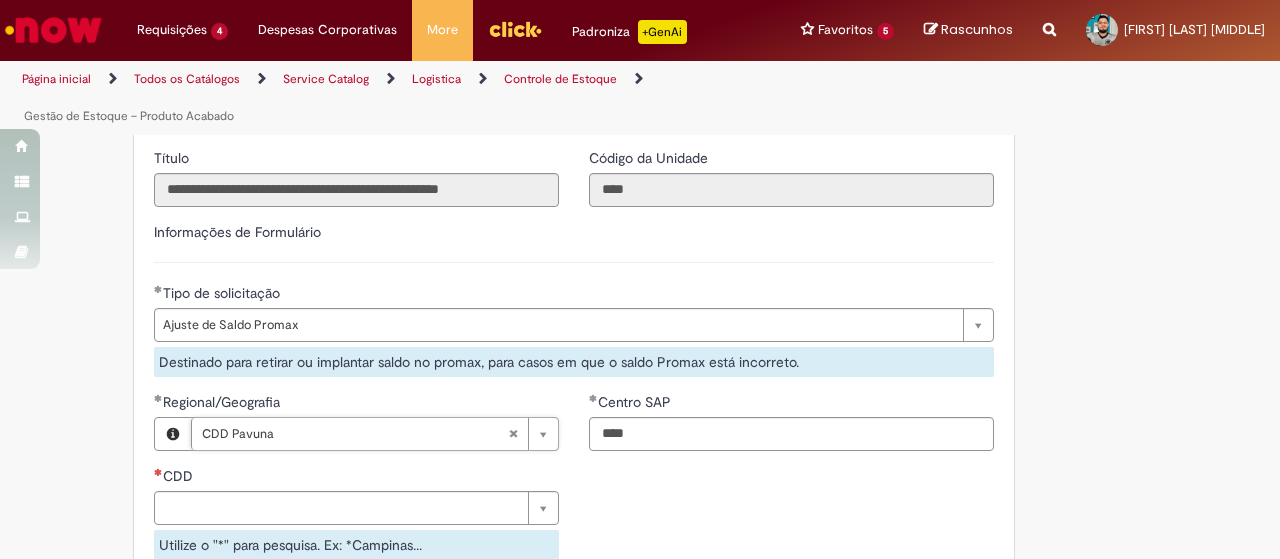 scroll, scrollTop: 700, scrollLeft: 0, axis: vertical 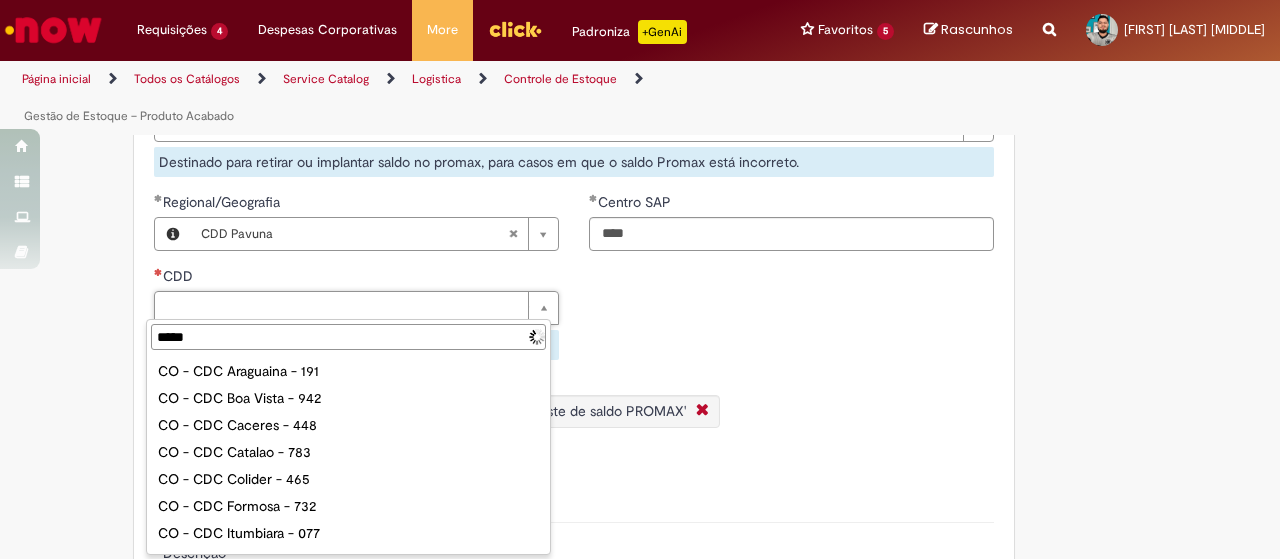 type on "******" 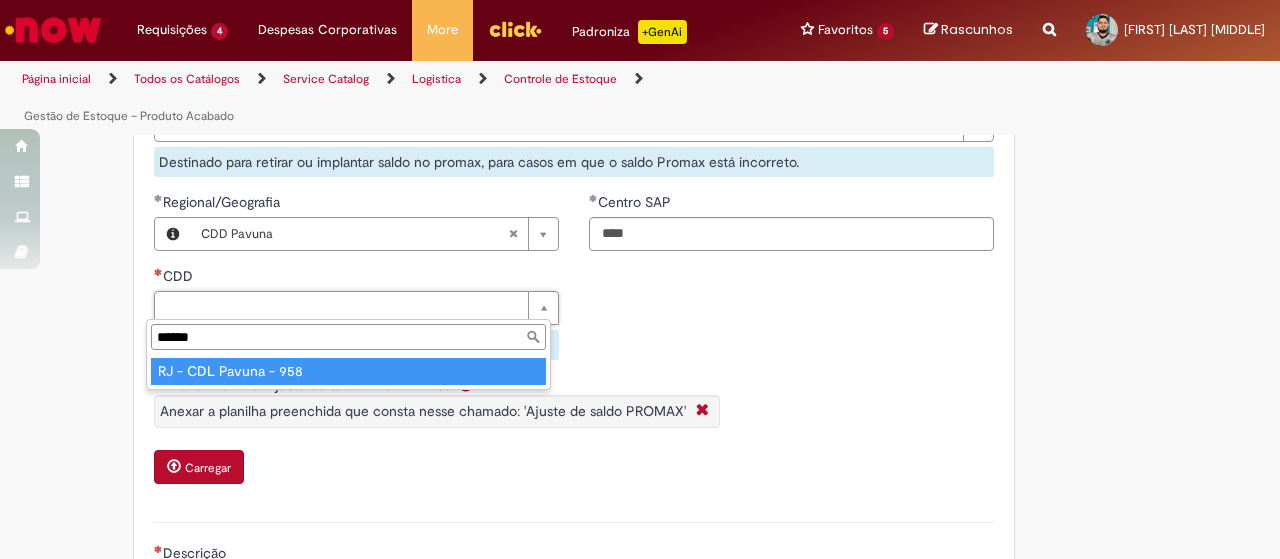 type on "**********" 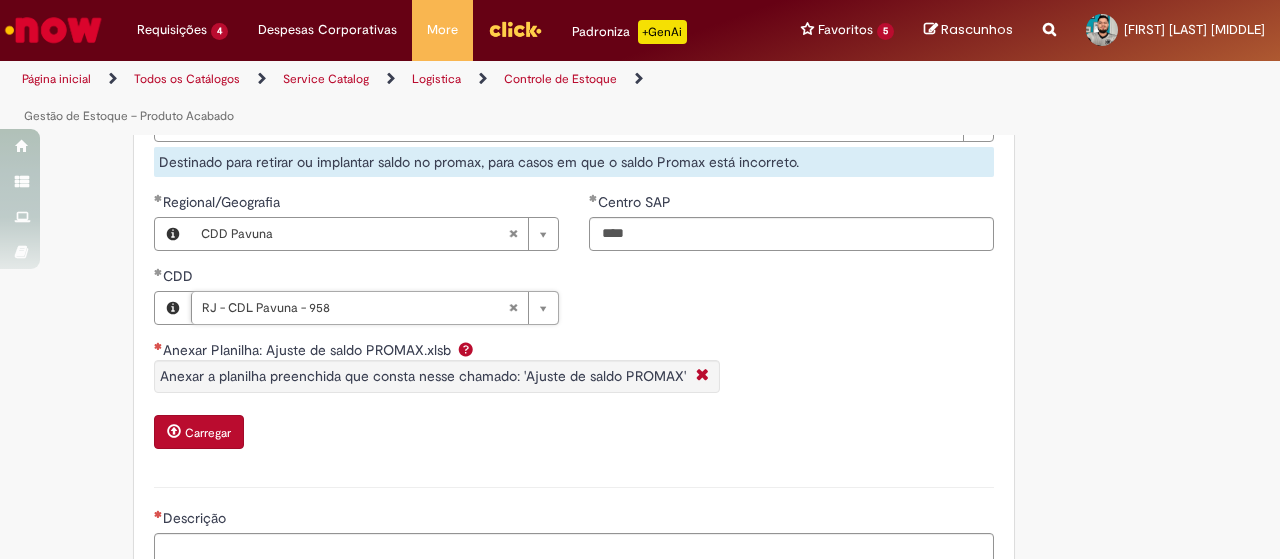 click on "Anexar Planilha: Ajuste de saldo PROMAX.xlsb Anexar a planilha preenchida que consta nesse chamado: 'Ajuste de saldo PROMAX'
Carregar" at bounding box center (574, 396) 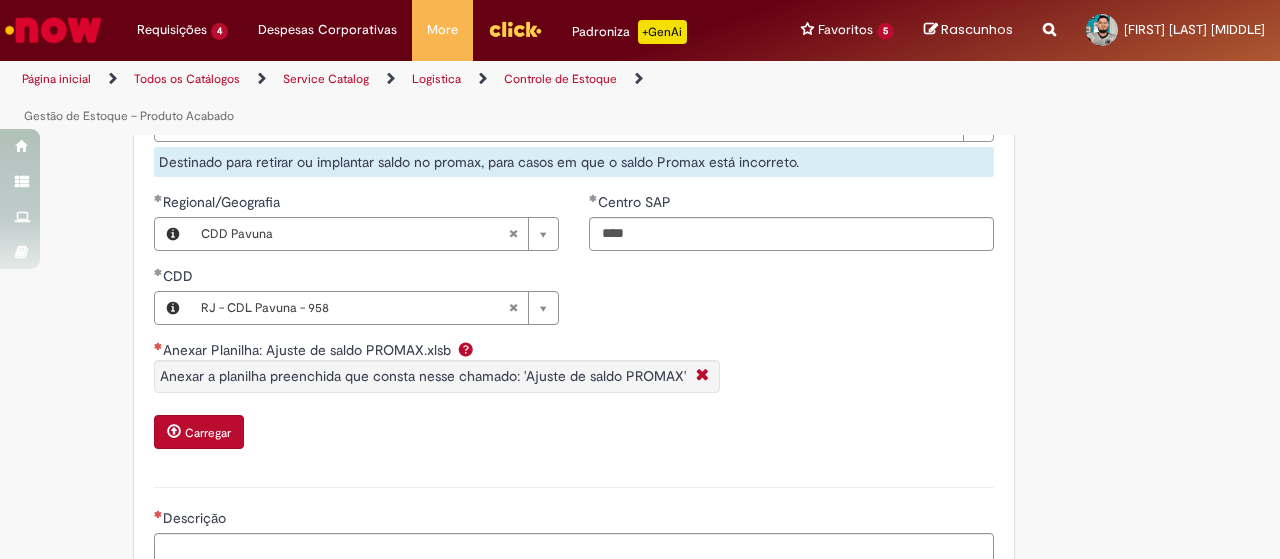 scroll, scrollTop: 800, scrollLeft: 0, axis: vertical 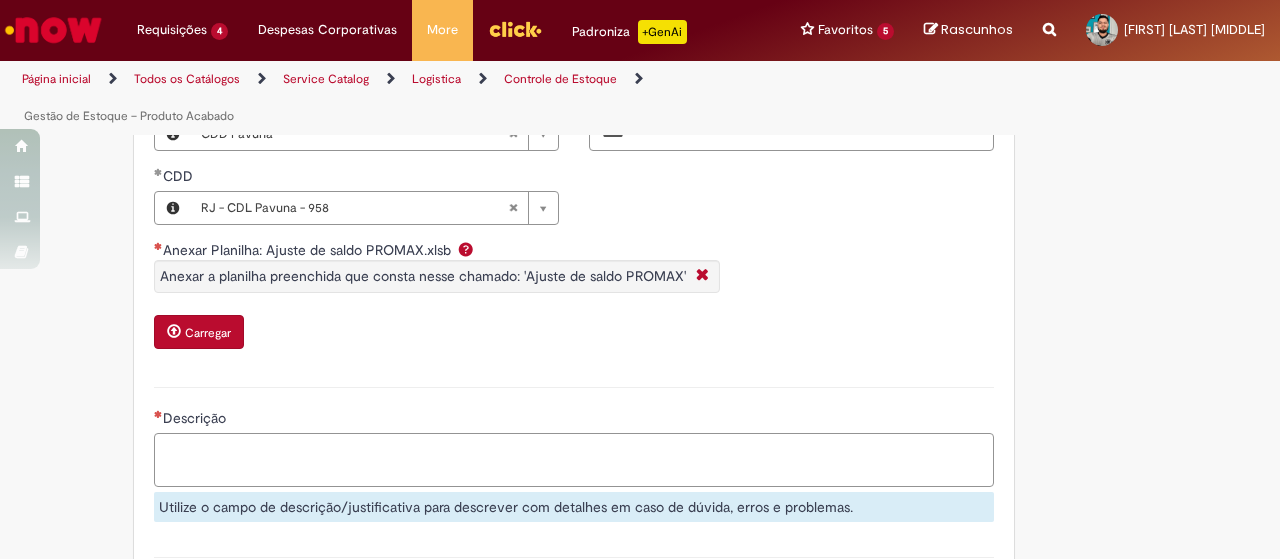 click on "Descrição" at bounding box center (574, 459) 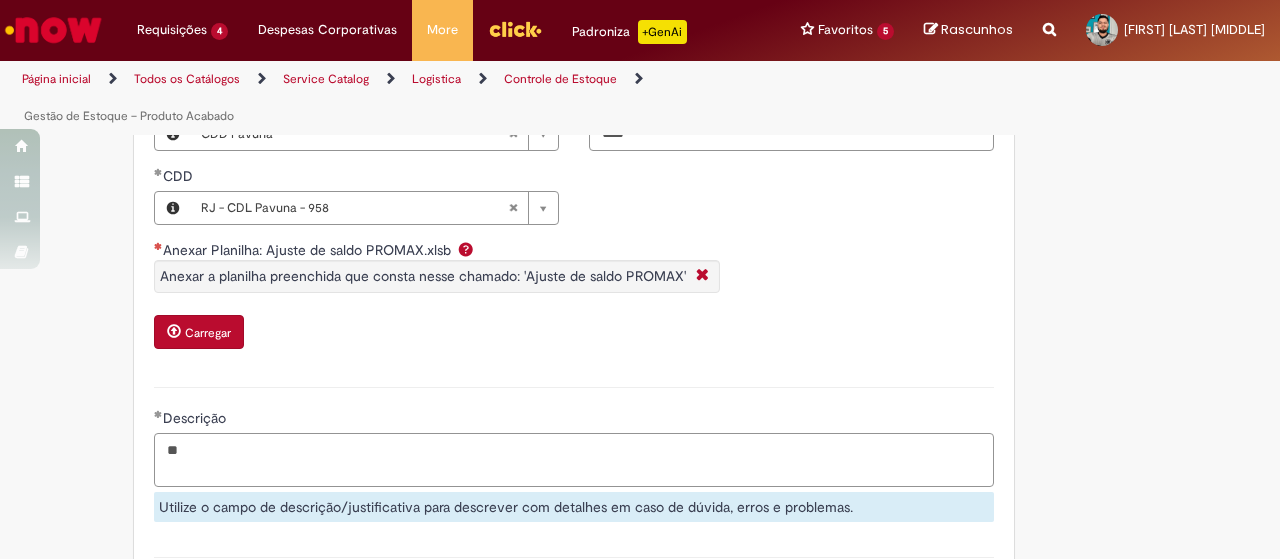 type on "*" 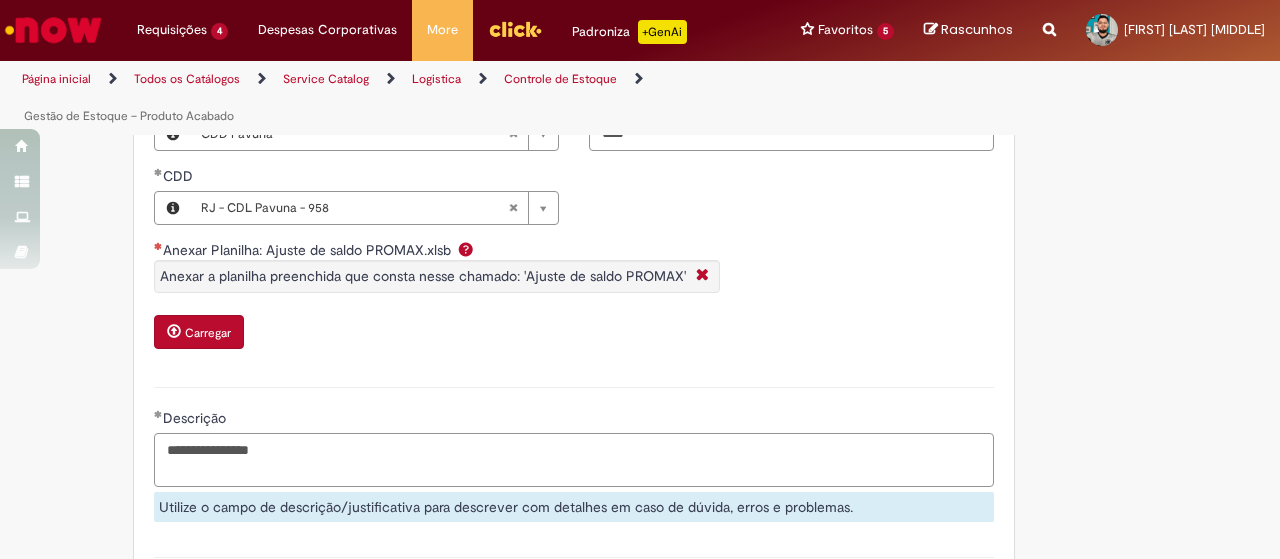 type on "**********" 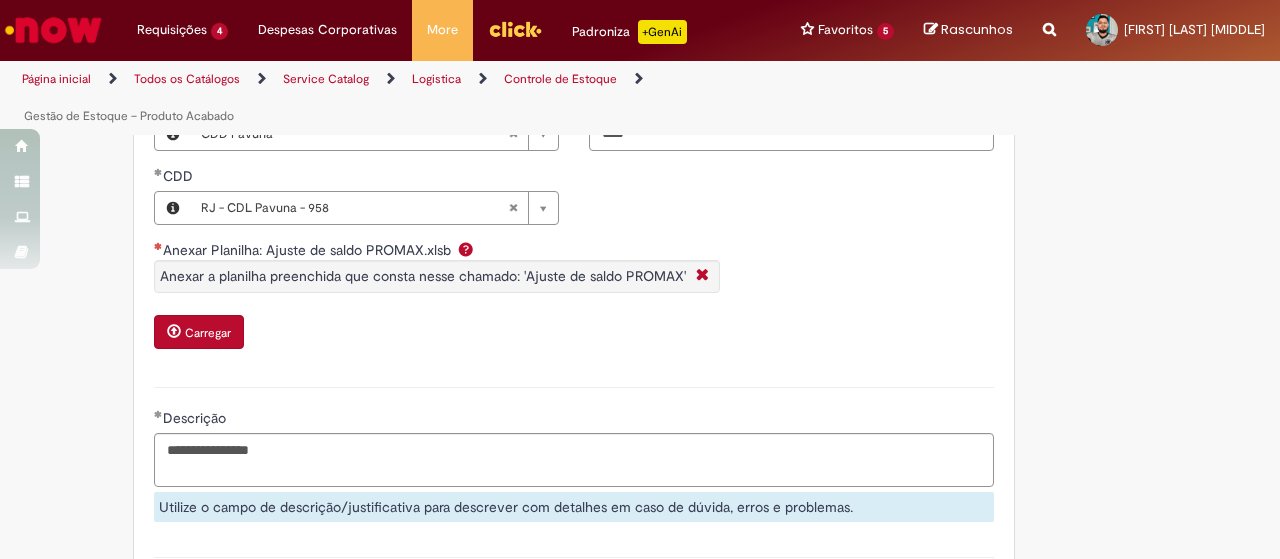 click on "Anexar Análise interface vendas
Carregar
Anexar Planilha: Ajuste de saldo PROMAX.xlsb Anexar a planilha preenchida que consta nesse chamado: 'Ajuste de saldo PROMAX'
Carregar
Evidencia movimentação parcial SAP
Carregar
Danfe da nota fiscal de devolução
Carregar
Número do mapa  Nº Nota Fiscal Anexo da 02.05.01 - movimentação vale
Carregar
Doc Material do 303 Material Quantidade Anexo MMBE
Carregar
Centro Origem Centro Destino N° Pedido Danfe da nota
Carregar
Print da Tela SAP - MB52" at bounding box center (574, 304) 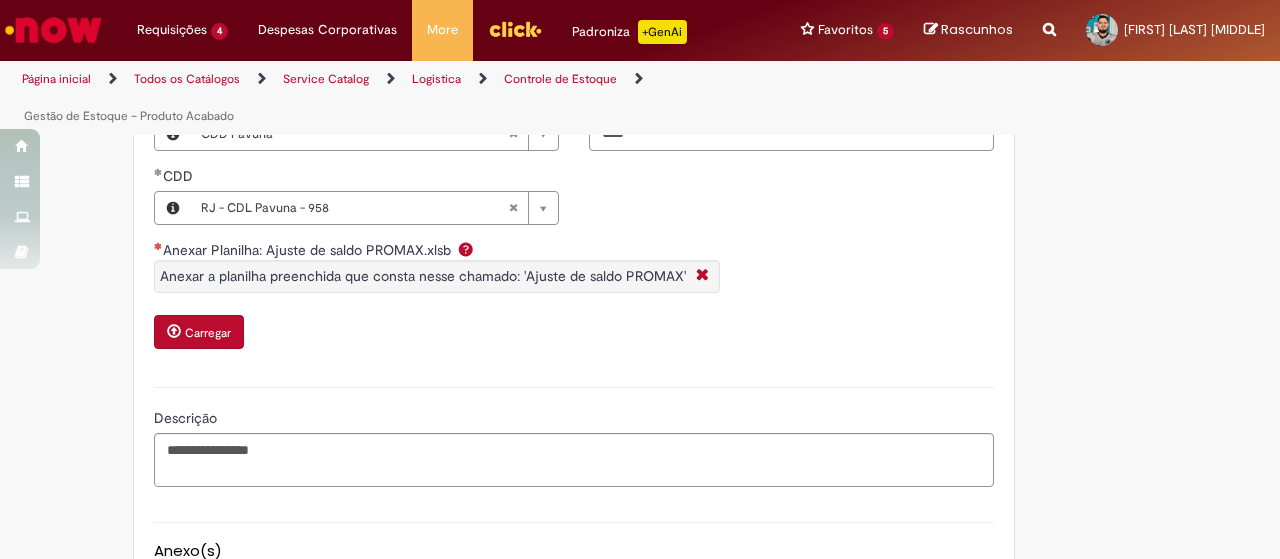 scroll, scrollTop: 900, scrollLeft: 0, axis: vertical 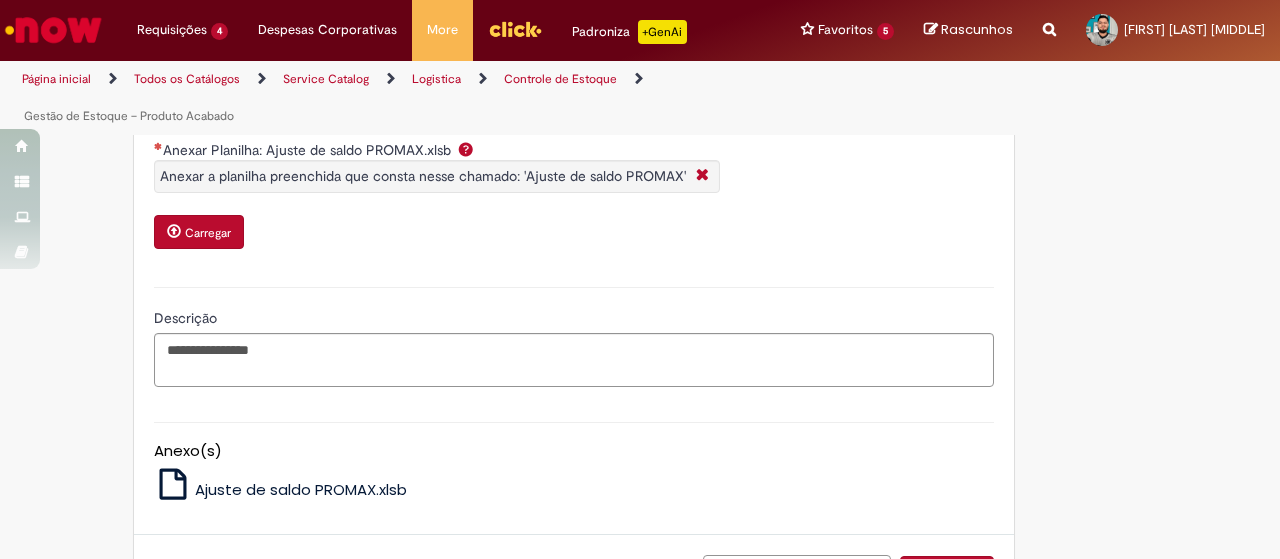click on "Carregar" at bounding box center [208, 233] 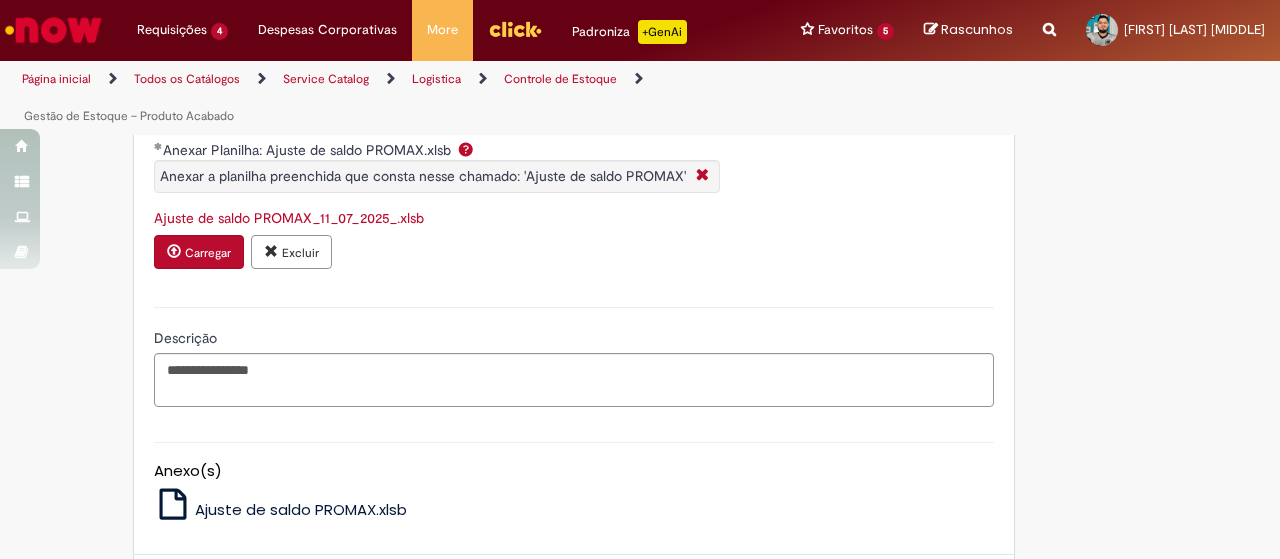 click on "Excluir" at bounding box center (300, 253) 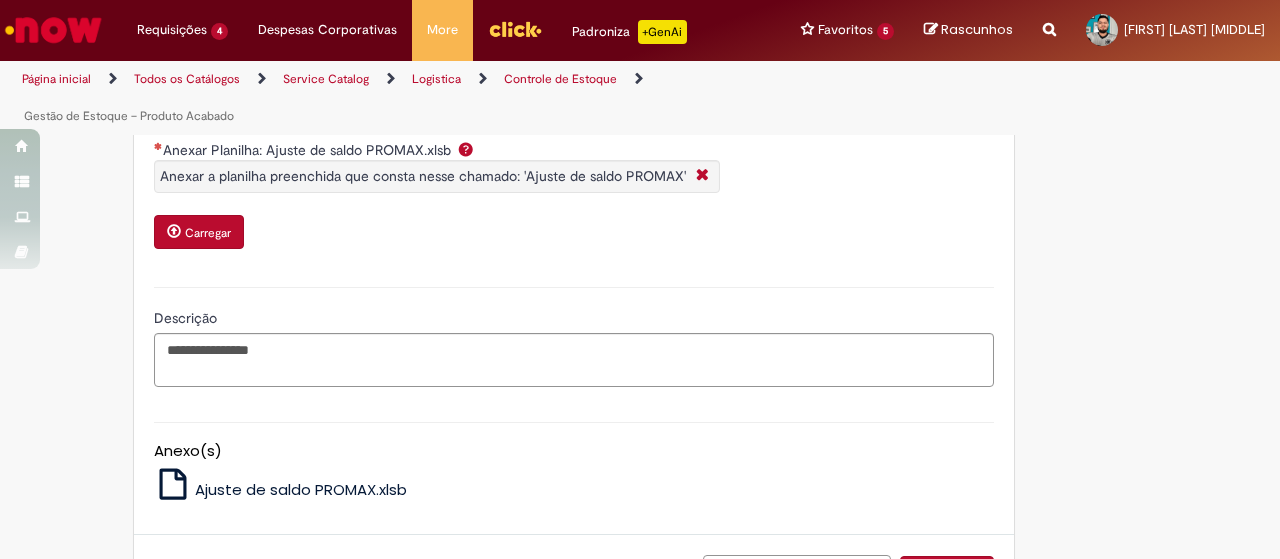click at bounding box center [174, 231] 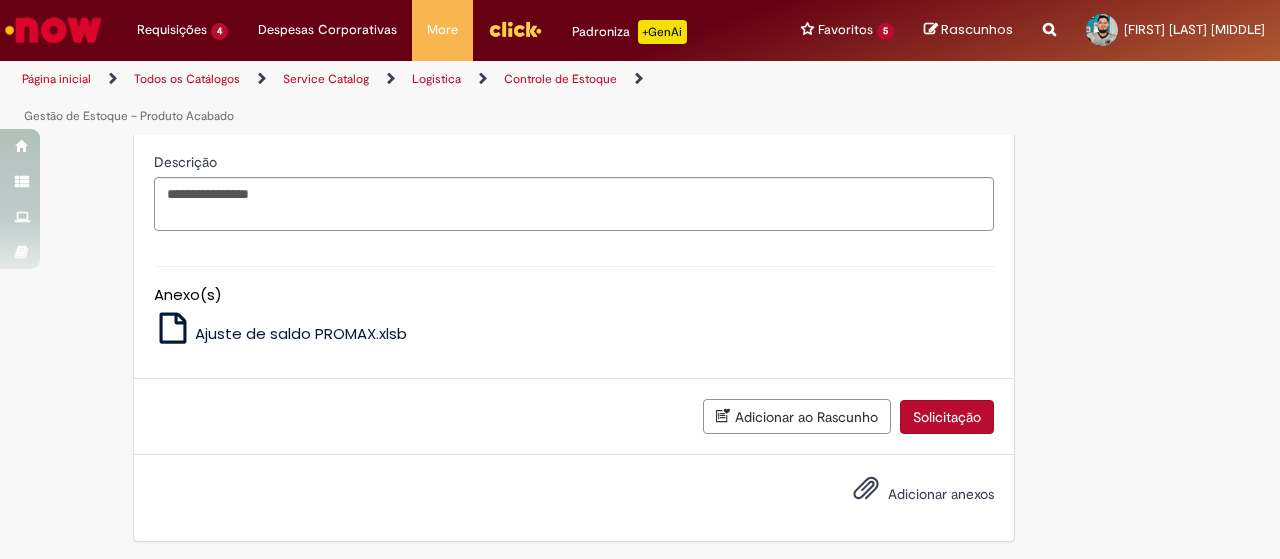 click on "Solicitação" at bounding box center (947, 417) 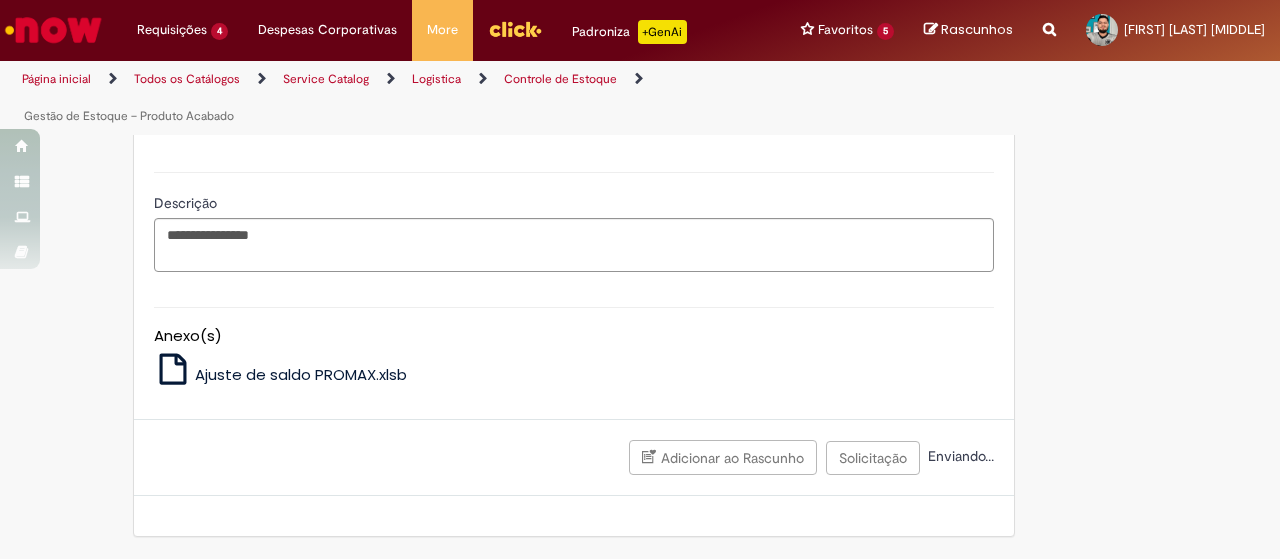 scroll, scrollTop: 1030, scrollLeft: 0, axis: vertical 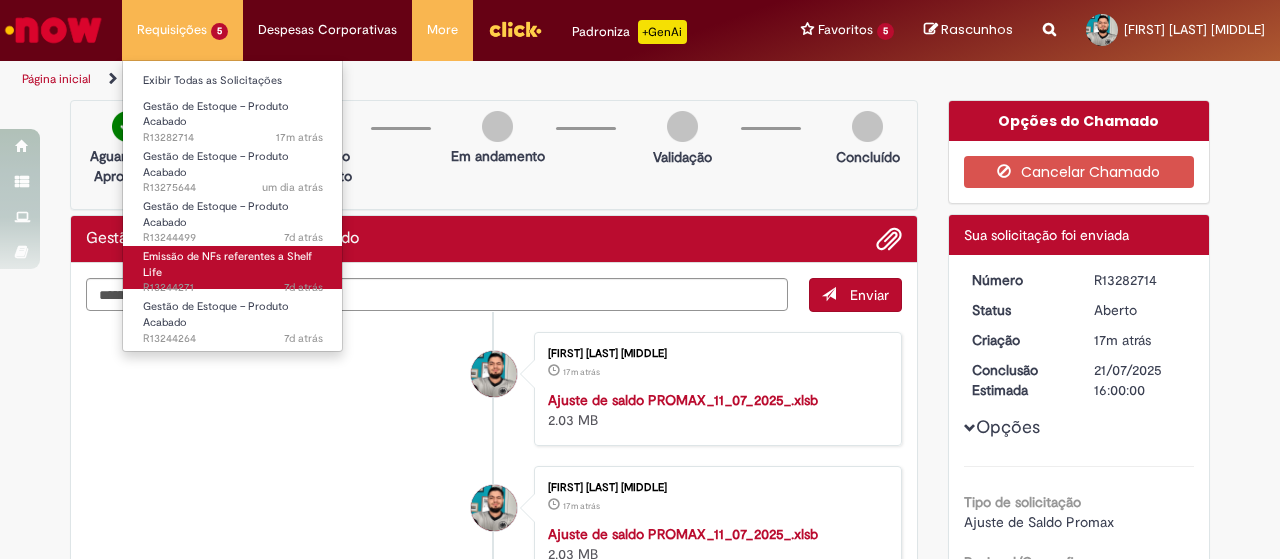 click on "Emissão de NFs referentes a Shelf Life" at bounding box center [227, 264] 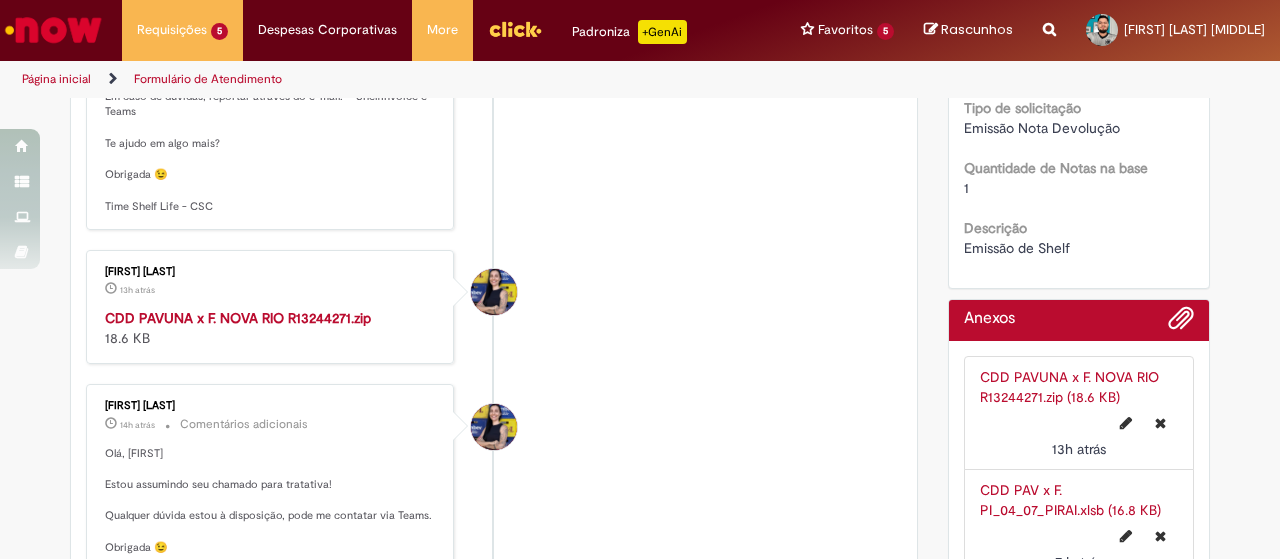 scroll, scrollTop: 554, scrollLeft: 0, axis: vertical 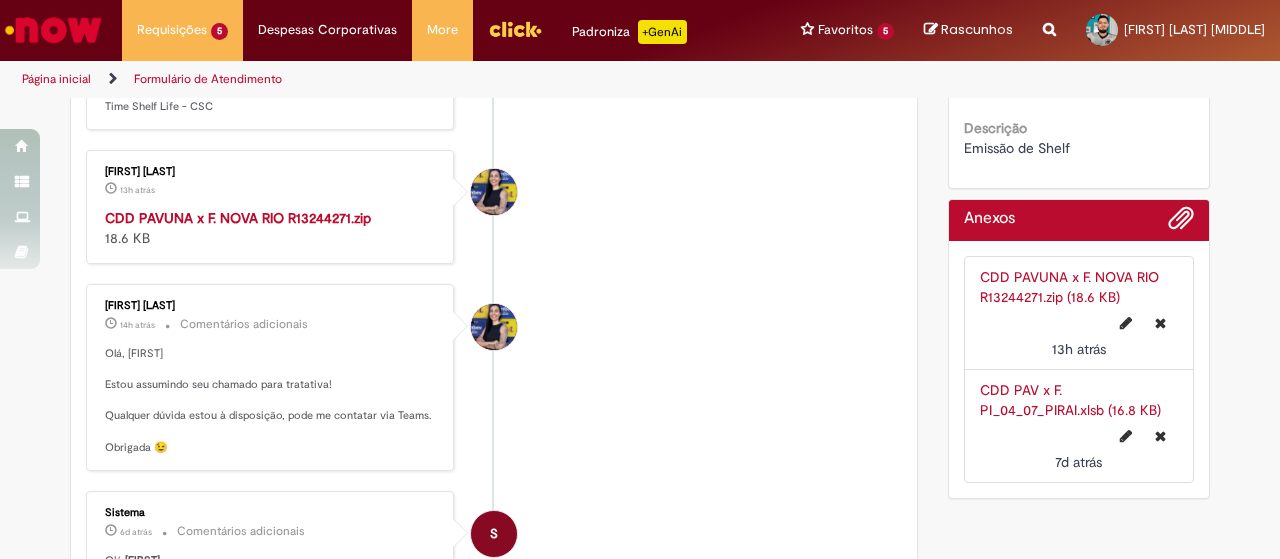 click on "CDD PAVUNA x F. NOVA RIO R13244271.zip (18.6 KB)" at bounding box center (1079, 287) 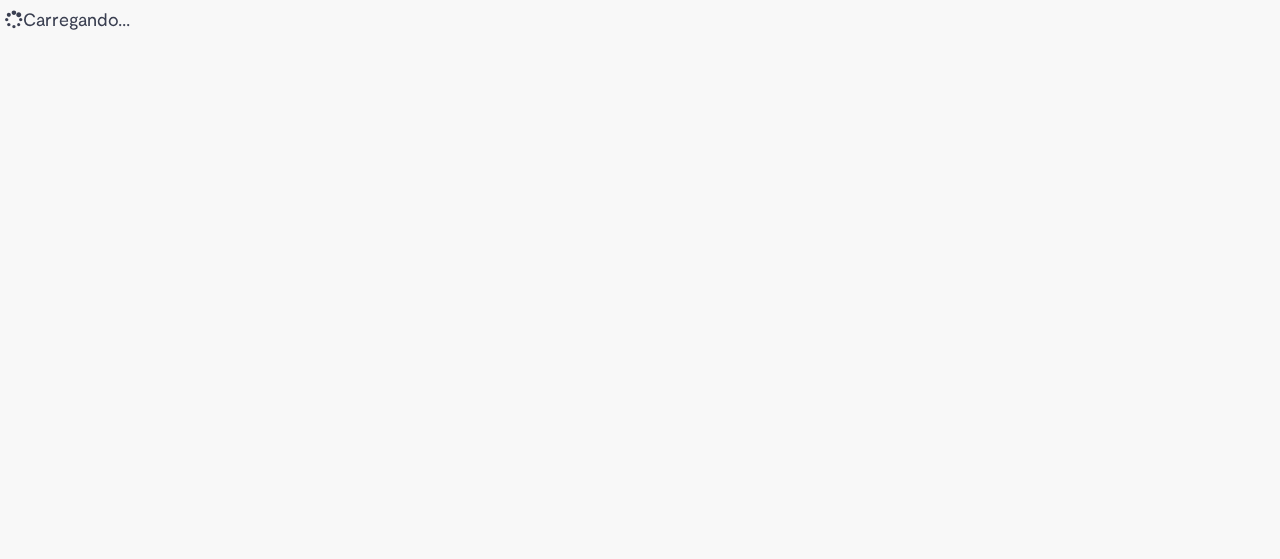 scroll, scrollTop: 0, scrollLeft: 0, axis: both 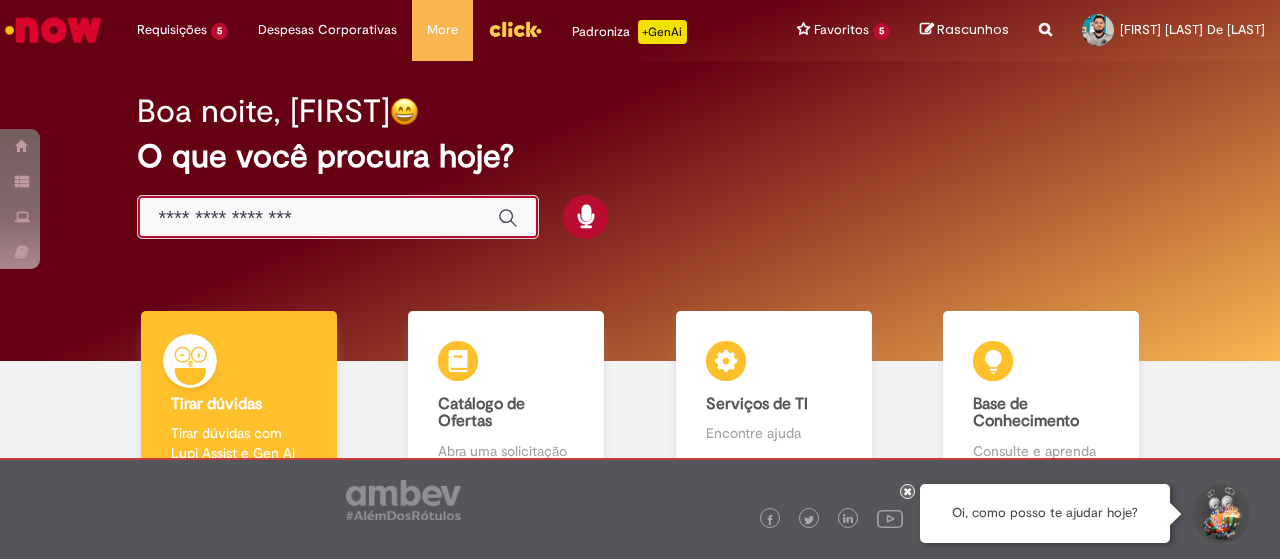 click at bounding box center (318, 218) 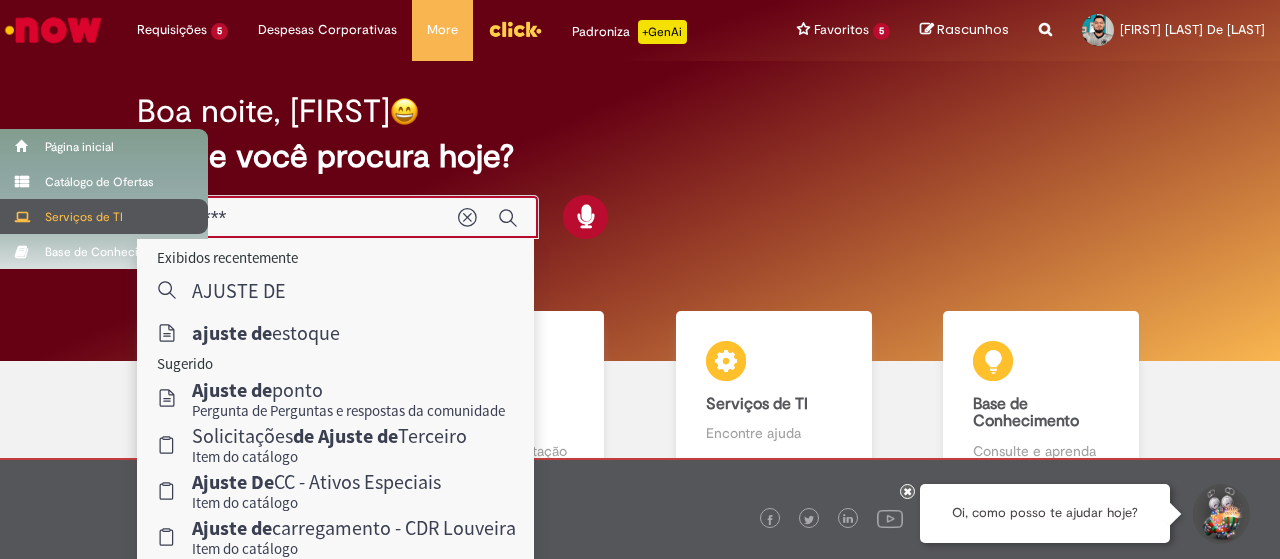 drag, startPoint x: 321, startPoint y: 216, endPoint x: 39, endPoint y: 201, distance: 282.39865 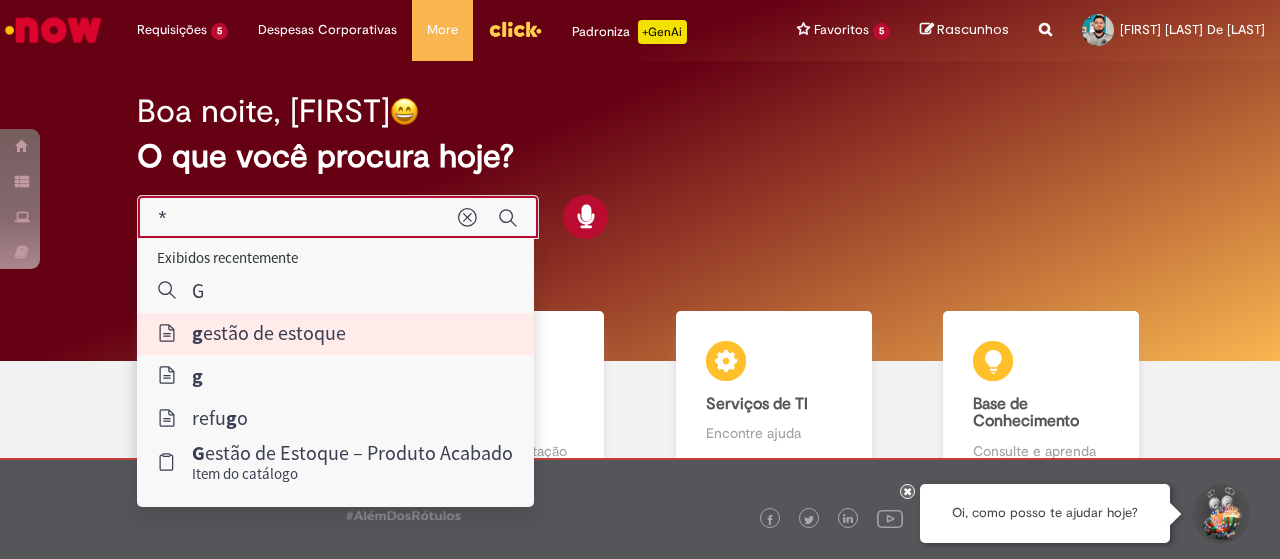 type on "**********" 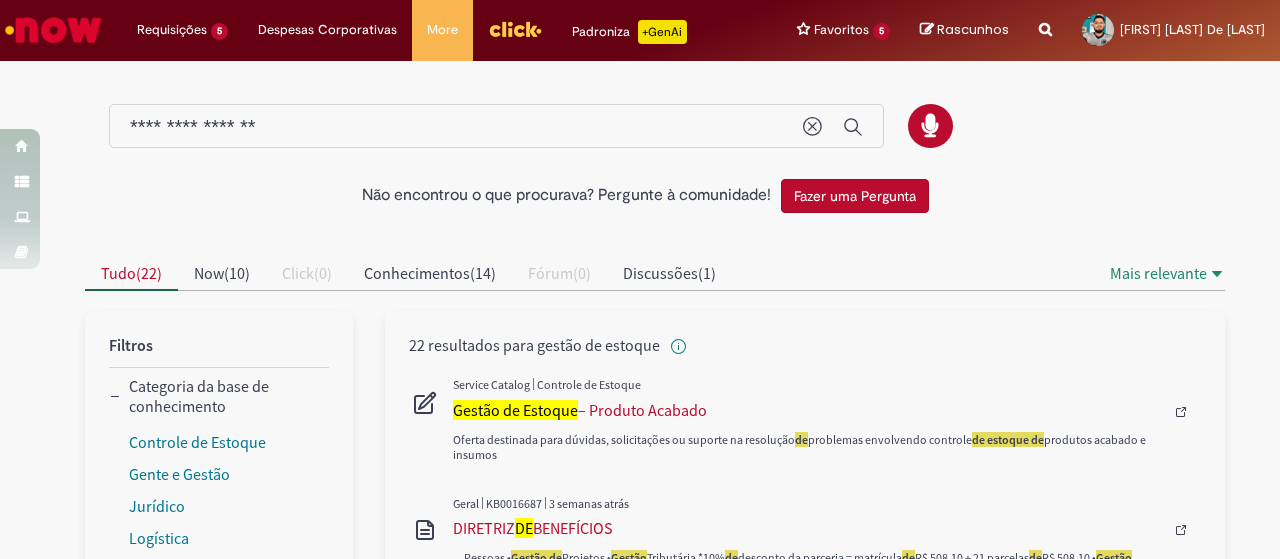 scroll, scrollTop: 100, scrollLeft: 0, axis: vertical 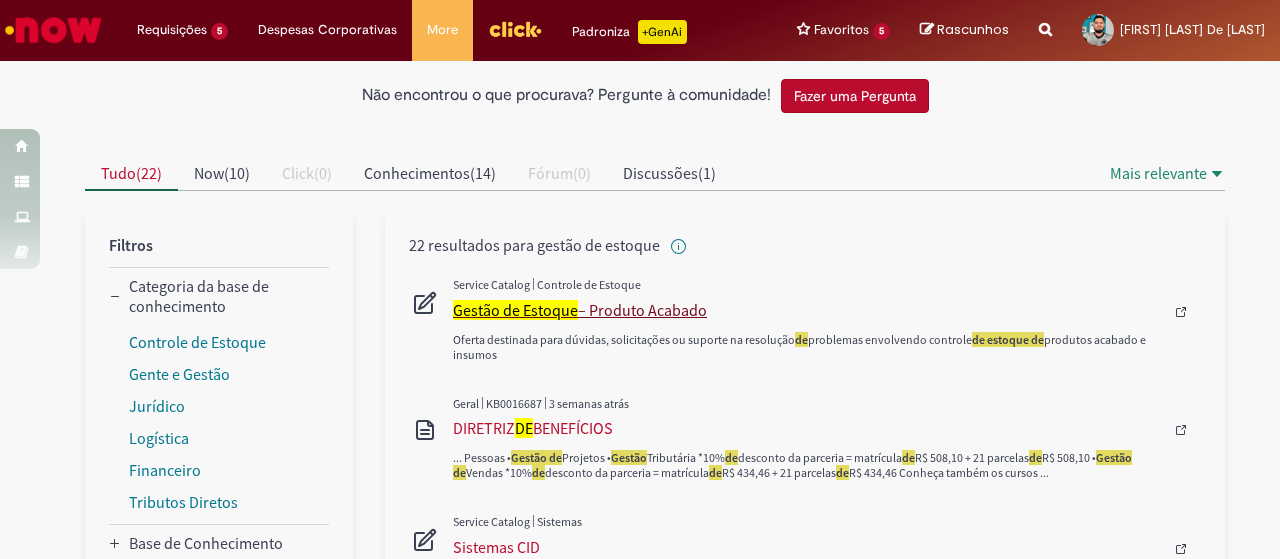 click on "Gestão de Estoque" at bounding box center [515, 310] 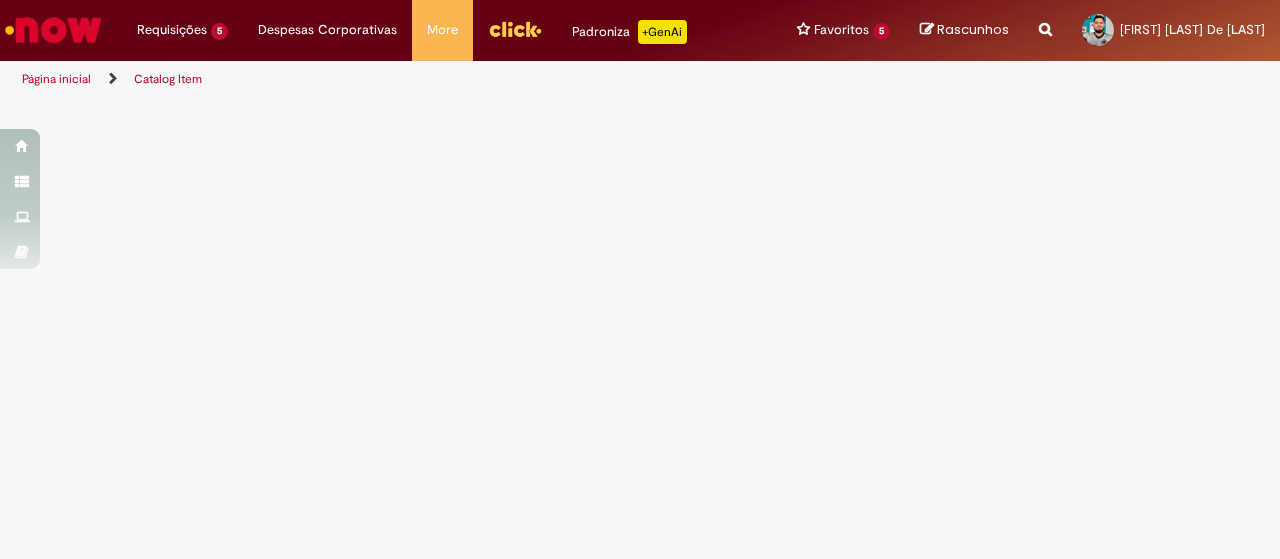 scroll, scrollTop: 0, scrollLeft: 0, axis: both 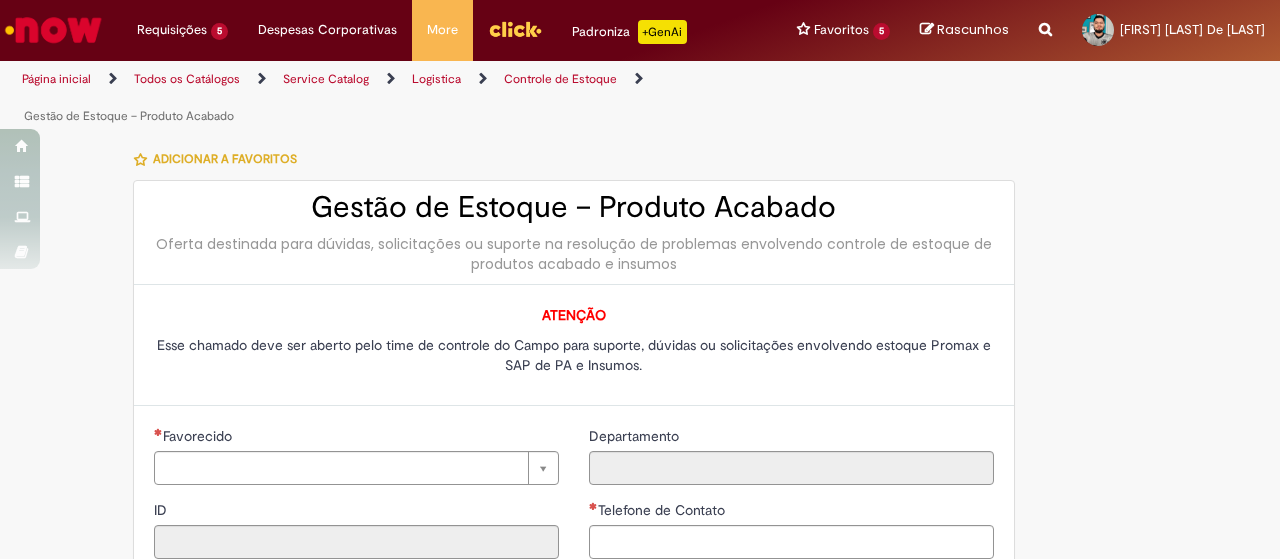 type on "********" 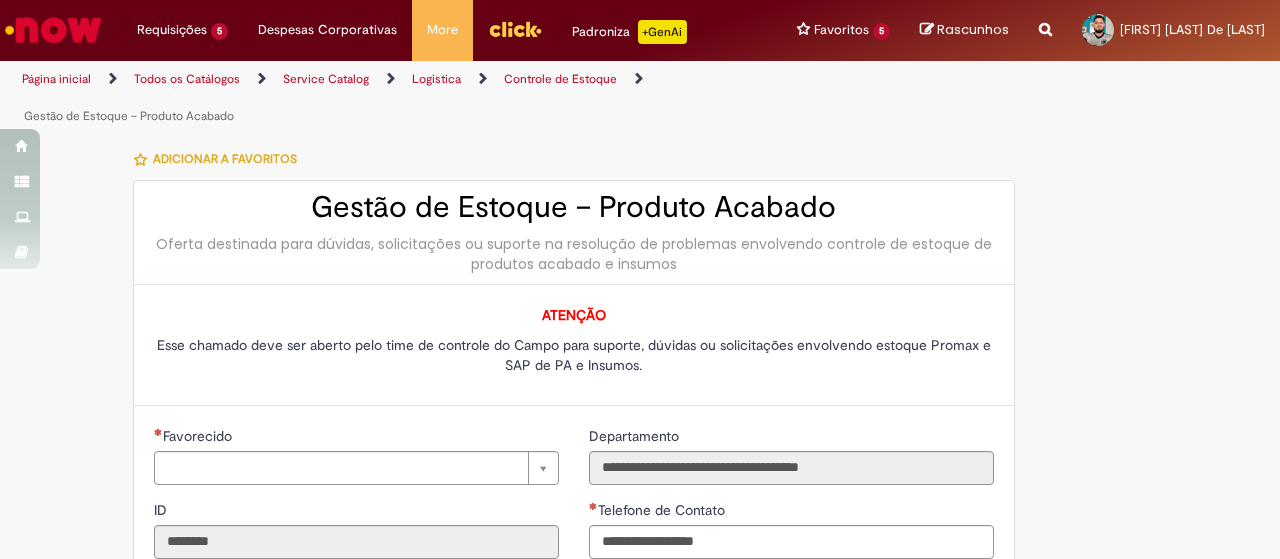 type on "**********" 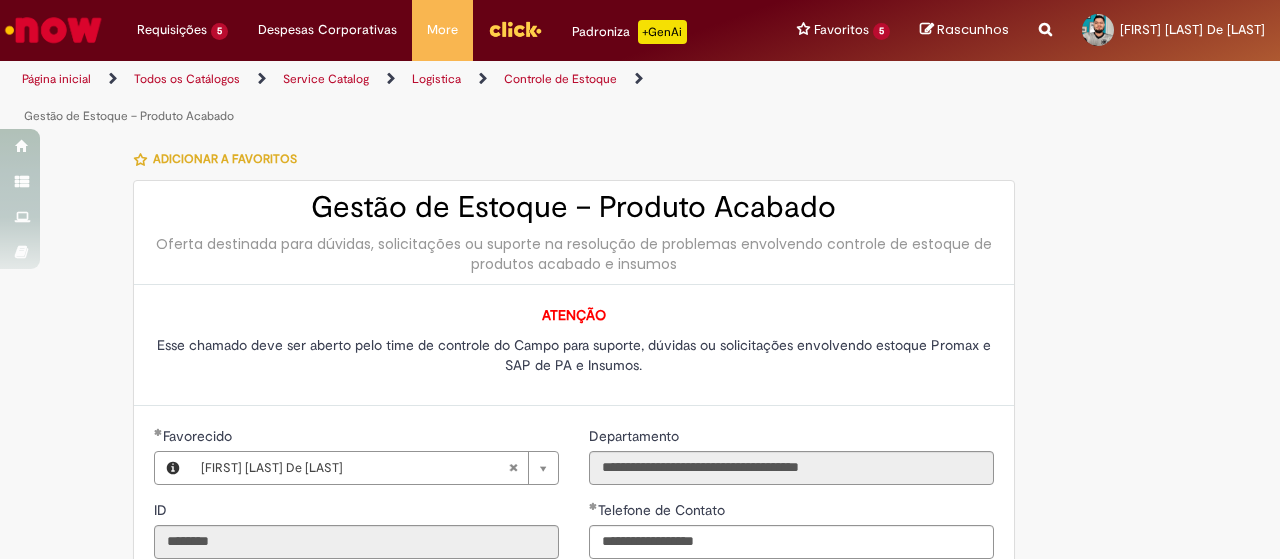 type on "**********" 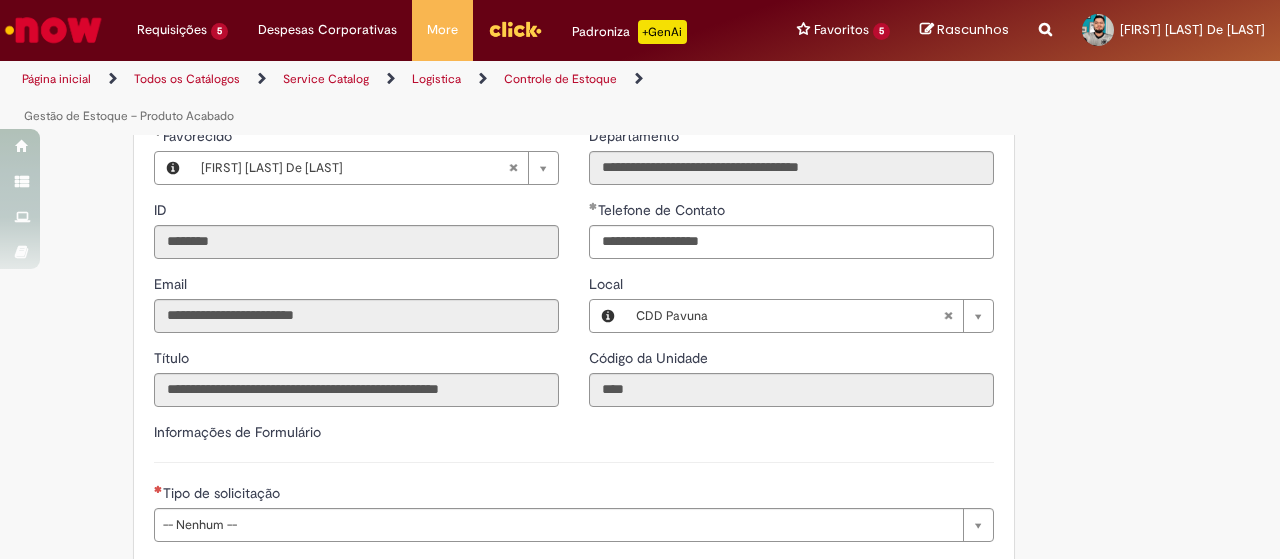 scroll, scrollTop: 500, scrollLeft: 0, axis: vertical 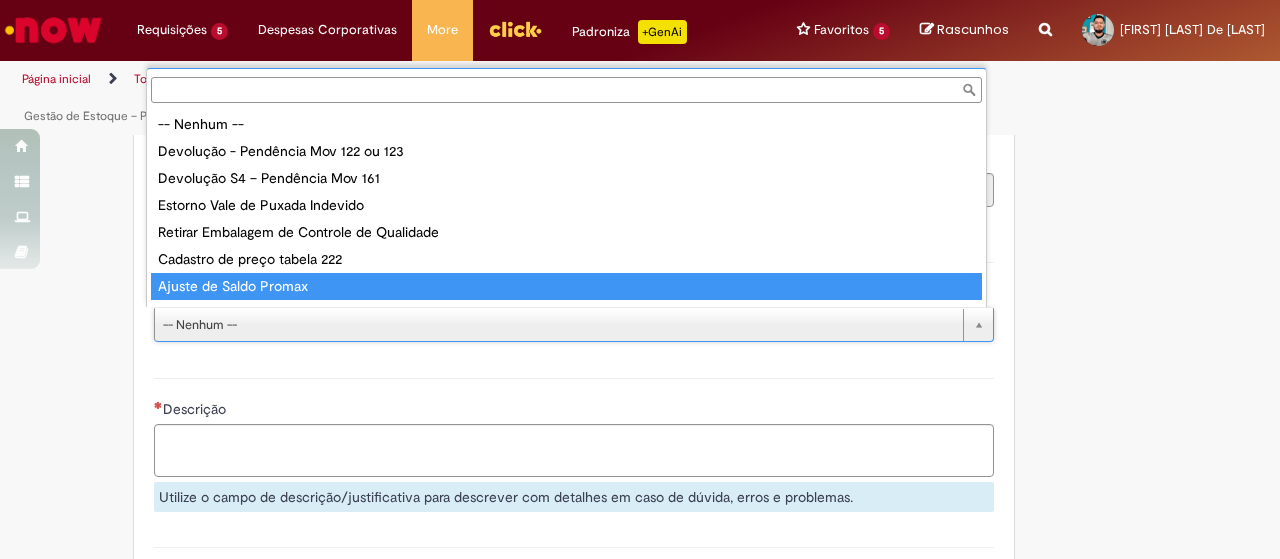 type on "**********" 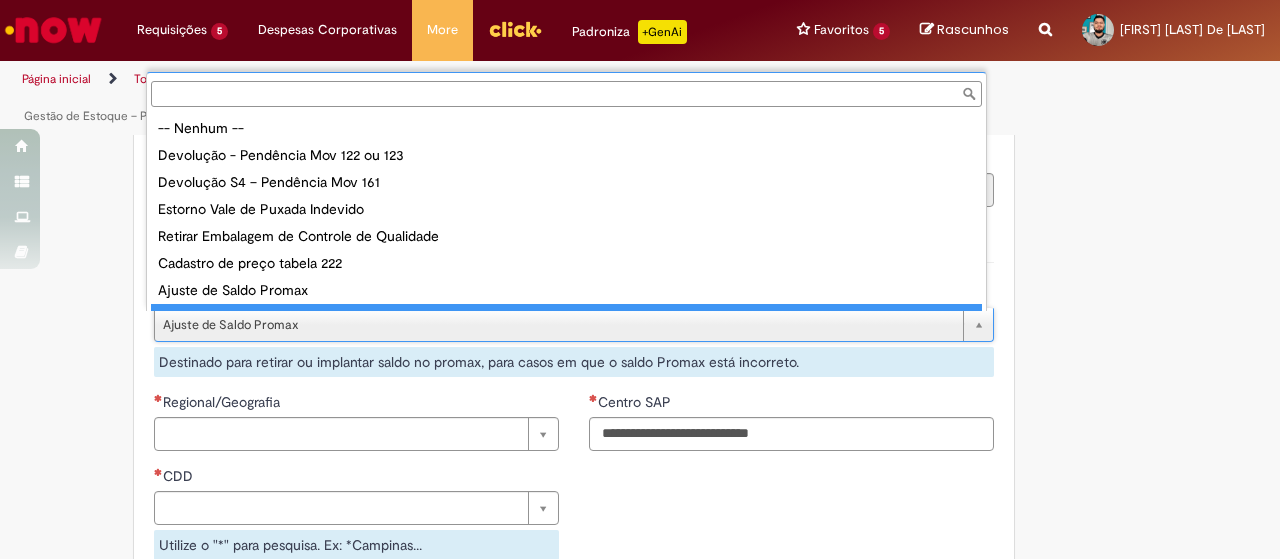 scroll, scrollTop: 16, scrollLeft: 0, axis: vertical 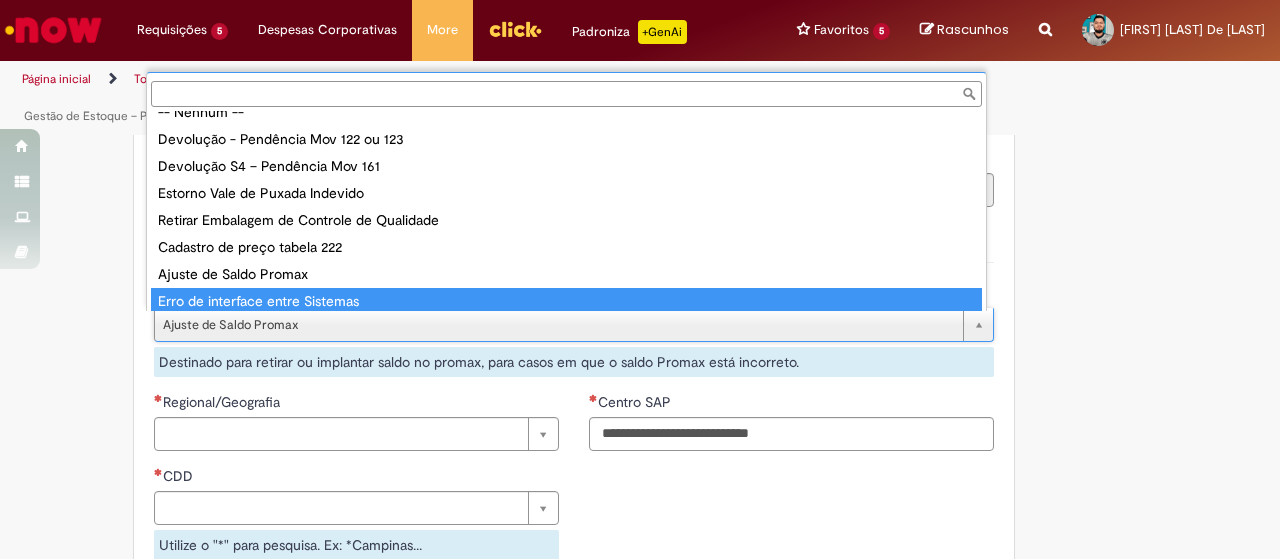 type on "**********" 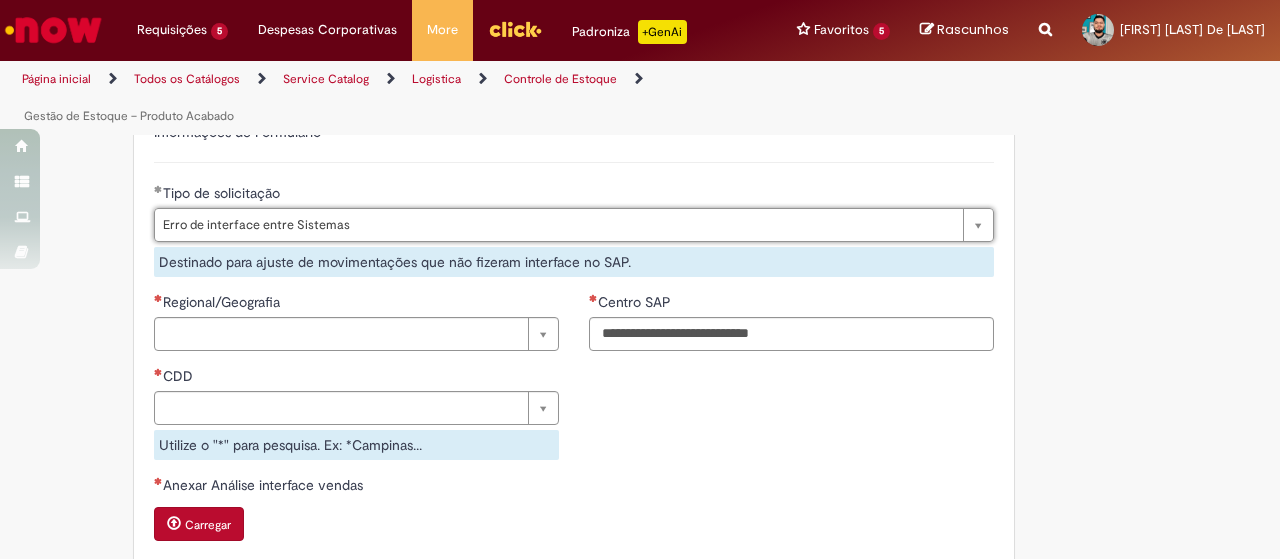 scroll, scrollTop: 700, scrollLeft: 0, axis: vertical 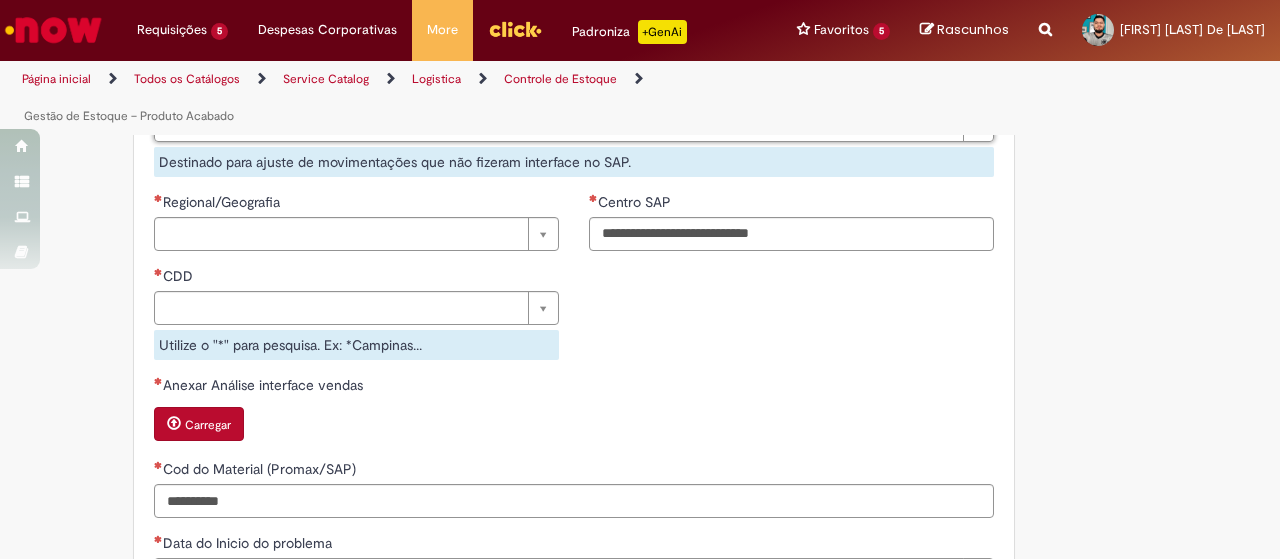click on "Carregar" at bounding box center (574, 426) 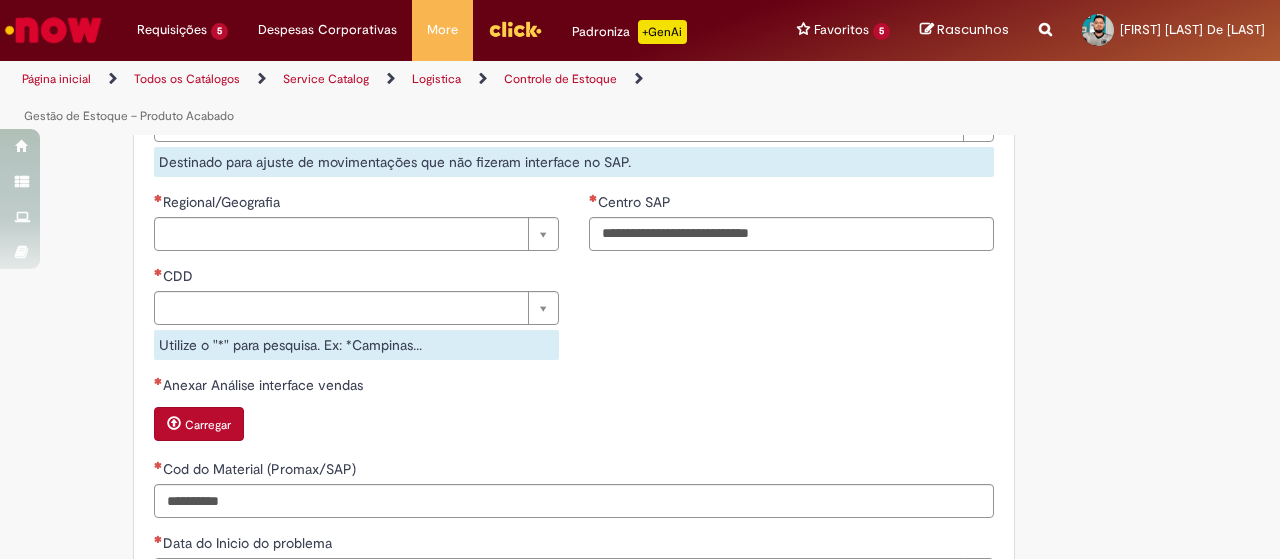 scroll, scrollTop: 0, scrollLeft: 0, axis: both 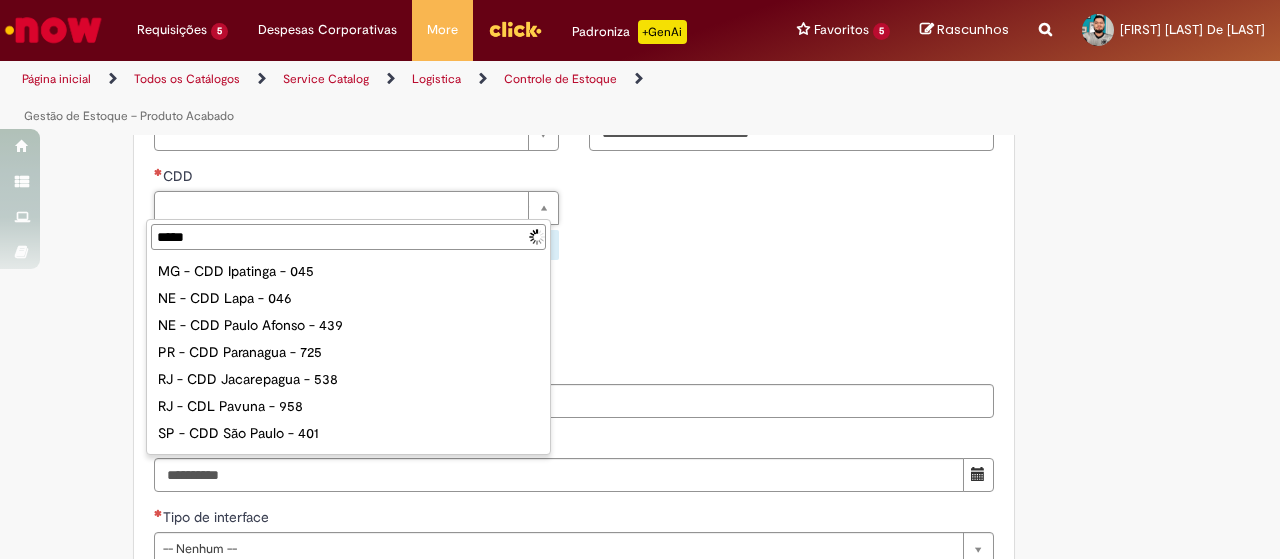 type on "******" 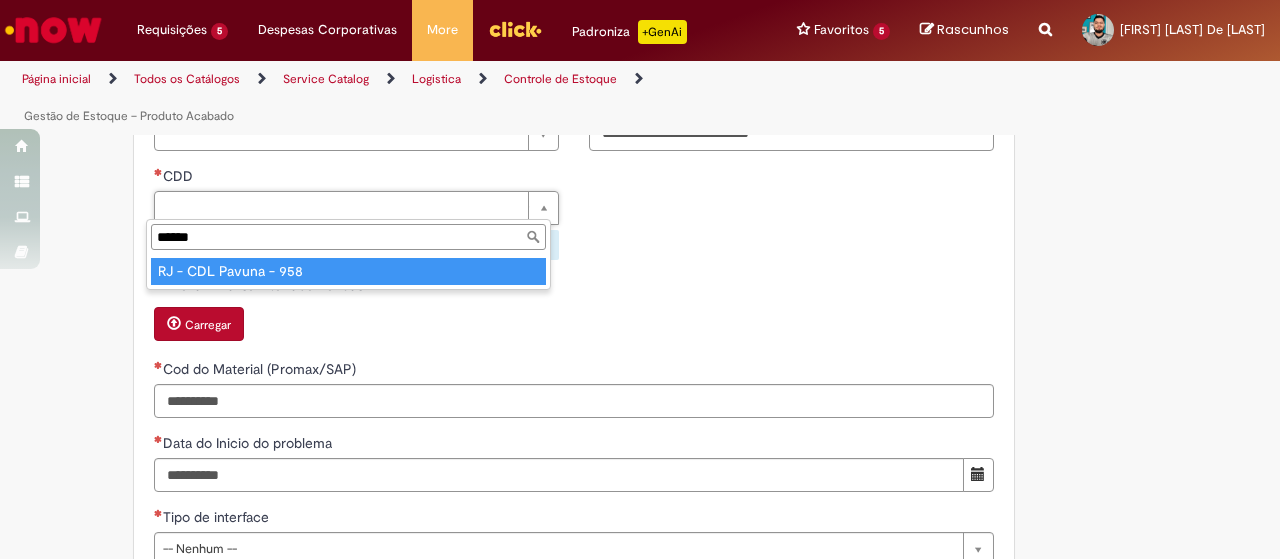type on "**********" 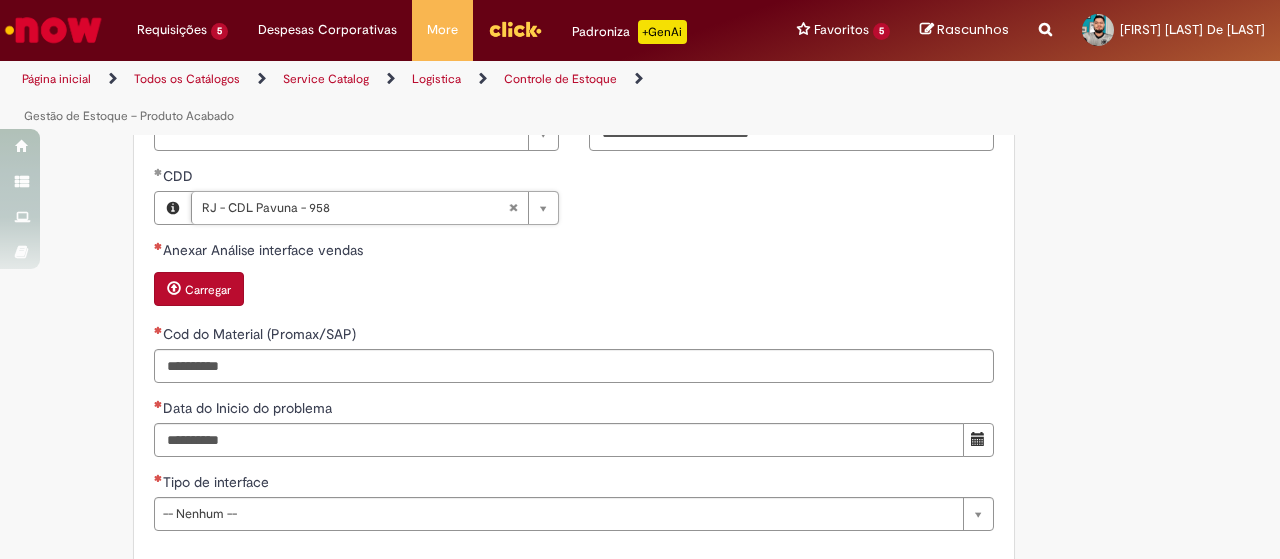 scroll, scrollTop: 600, scrollLeft: 0, axis: vertical 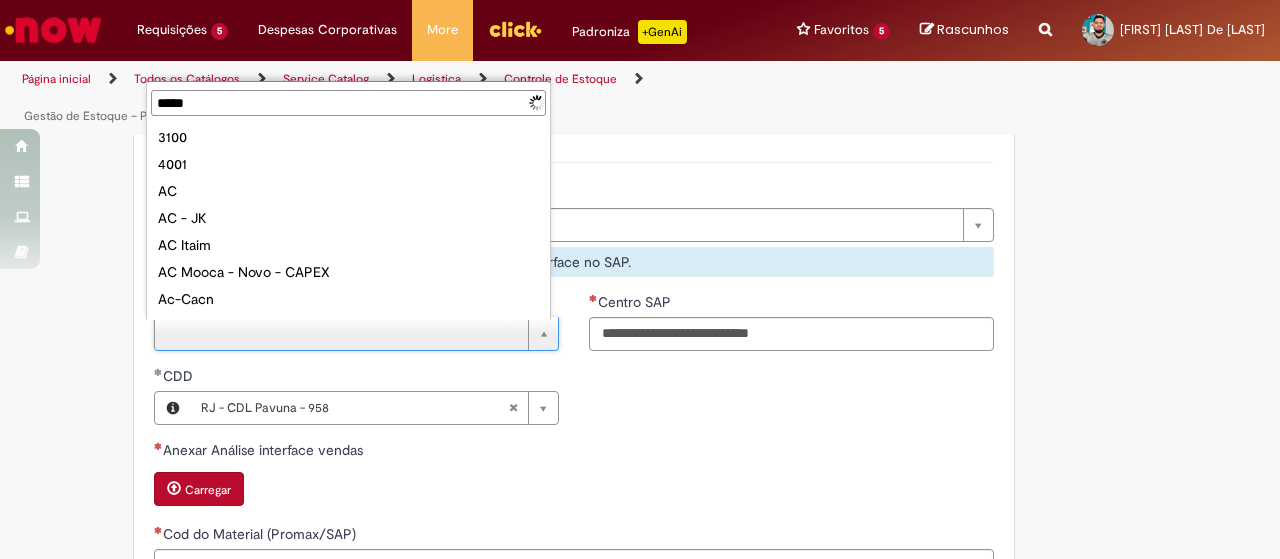 type on "******" 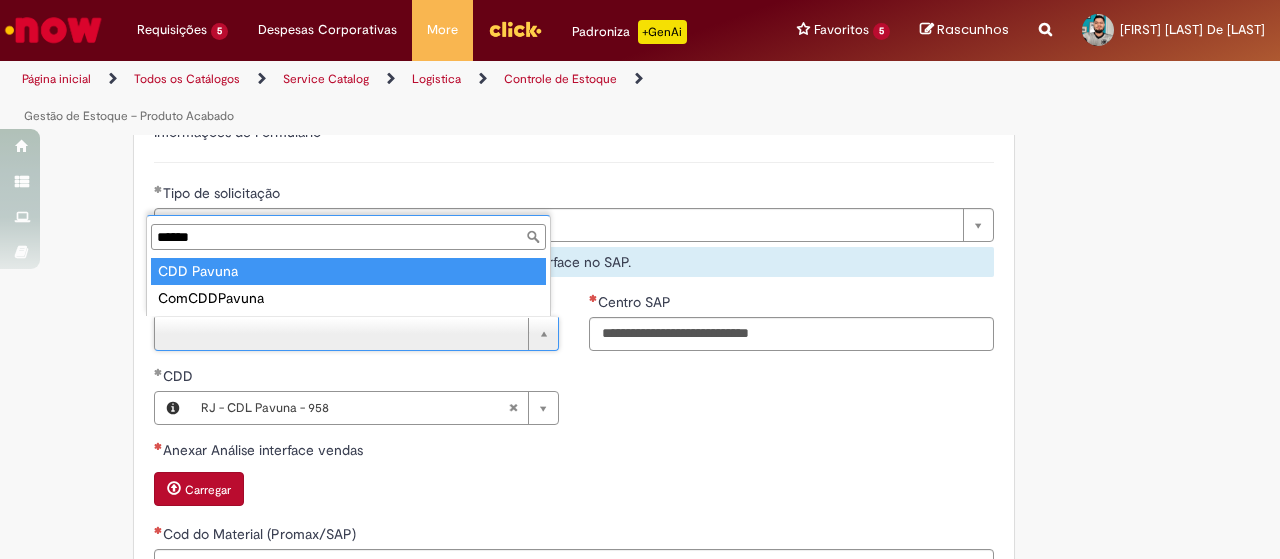 type on "**********" 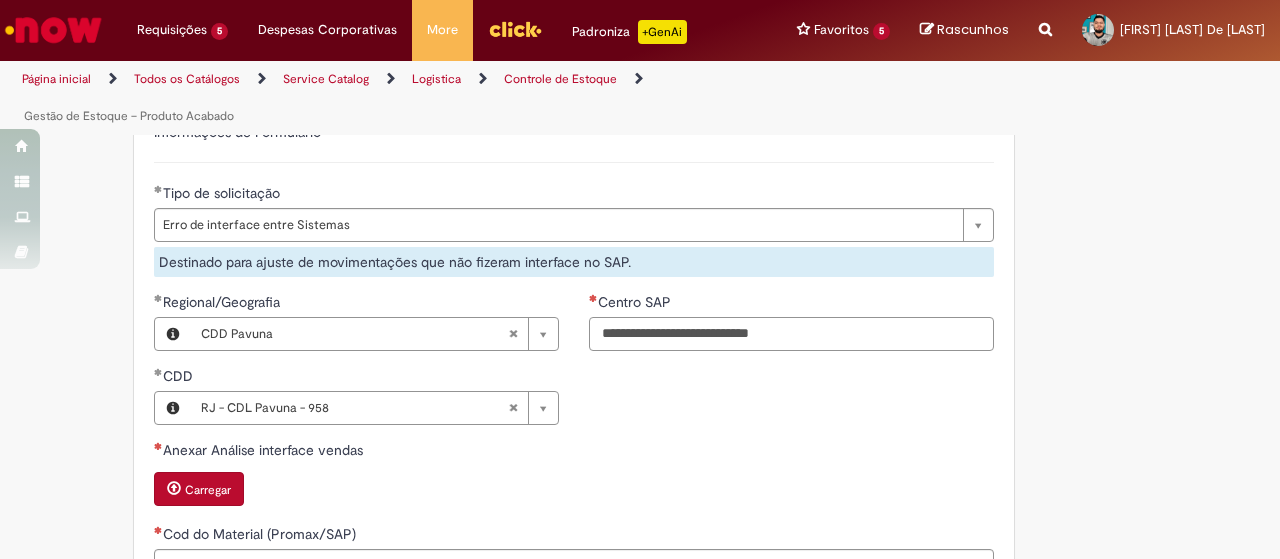click on "Centro SAP" at bounding box center [791, 334] 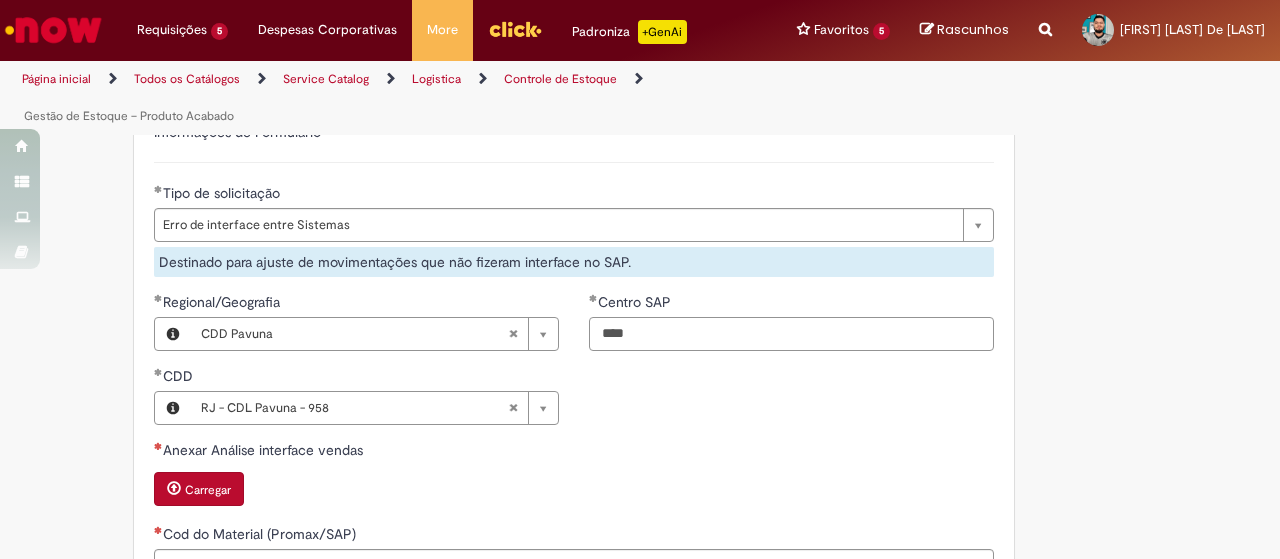 type on "****" 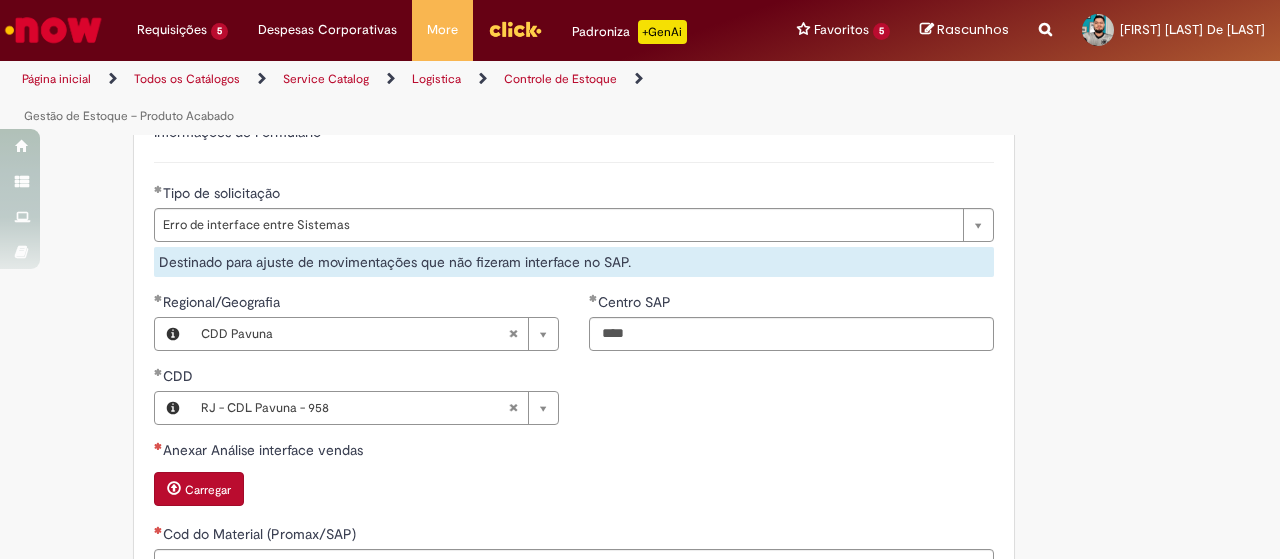 click on "**********" at bounding box center [574, 366] 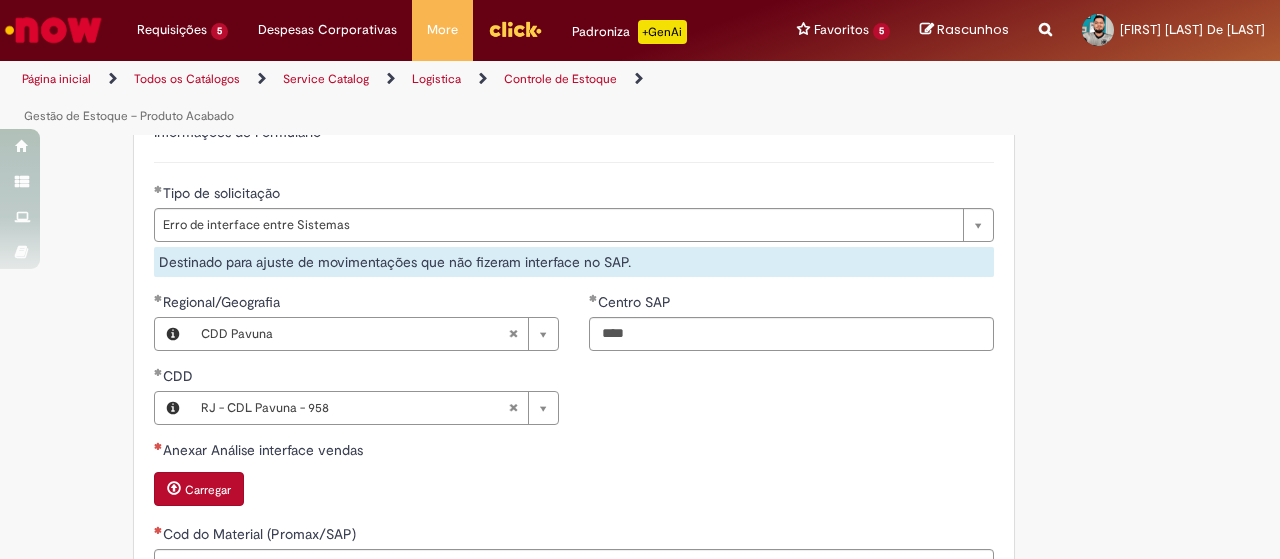 scroll, scrollTop: 500, scrollLeft: 0, axis: vertical 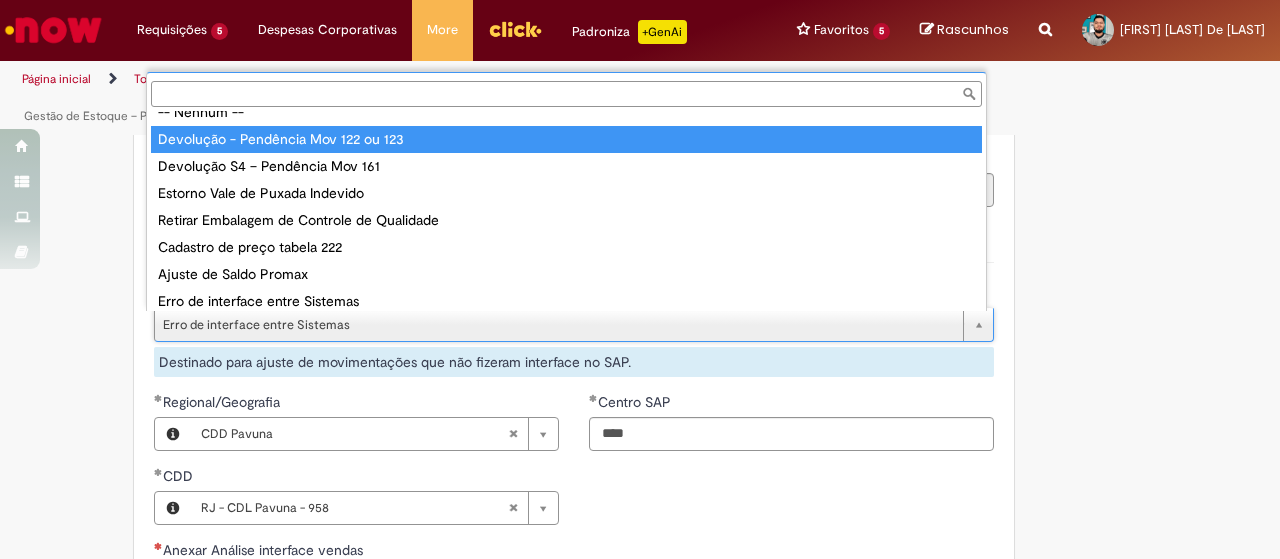 type on "**********" 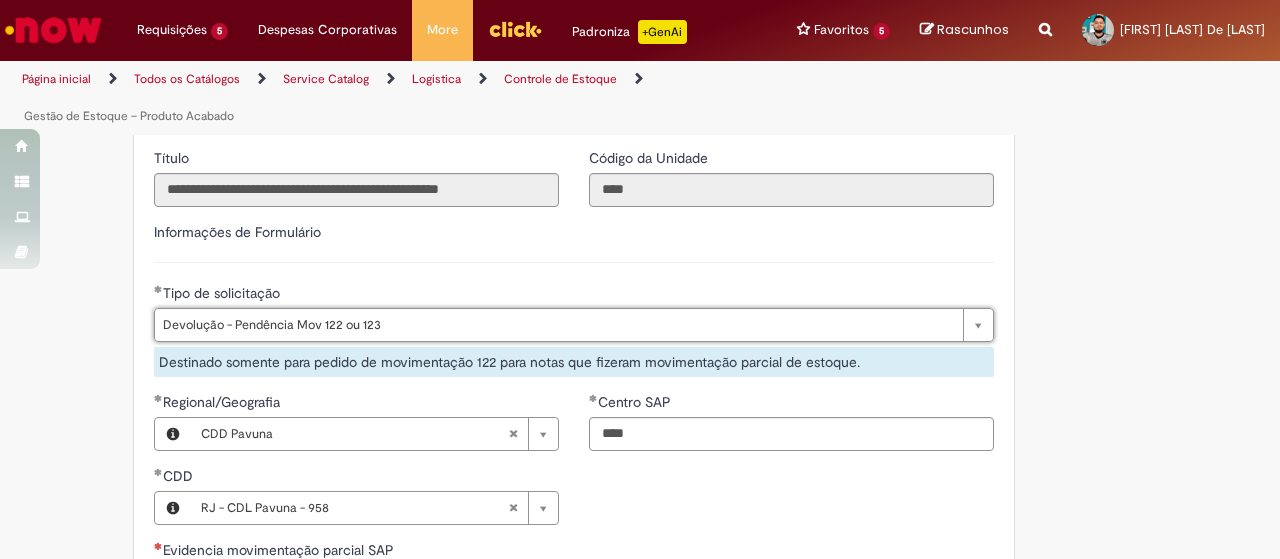 scroll, scrollTop: 0, scrollLeft: 200, axis: horizontal 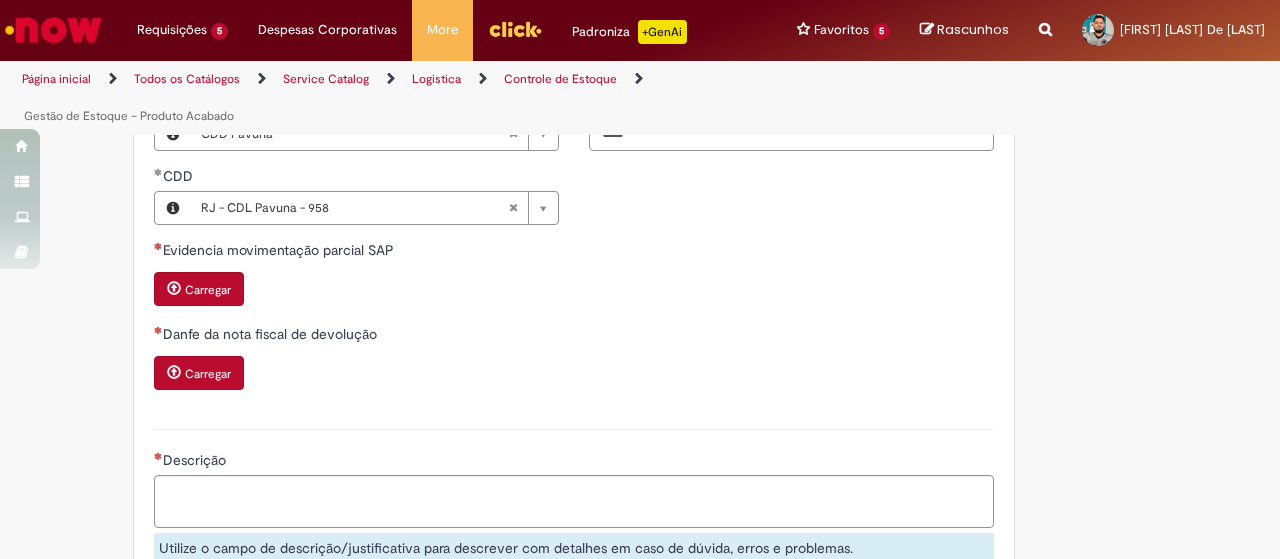 click on "Carregar" at bounding box center (574, 291) 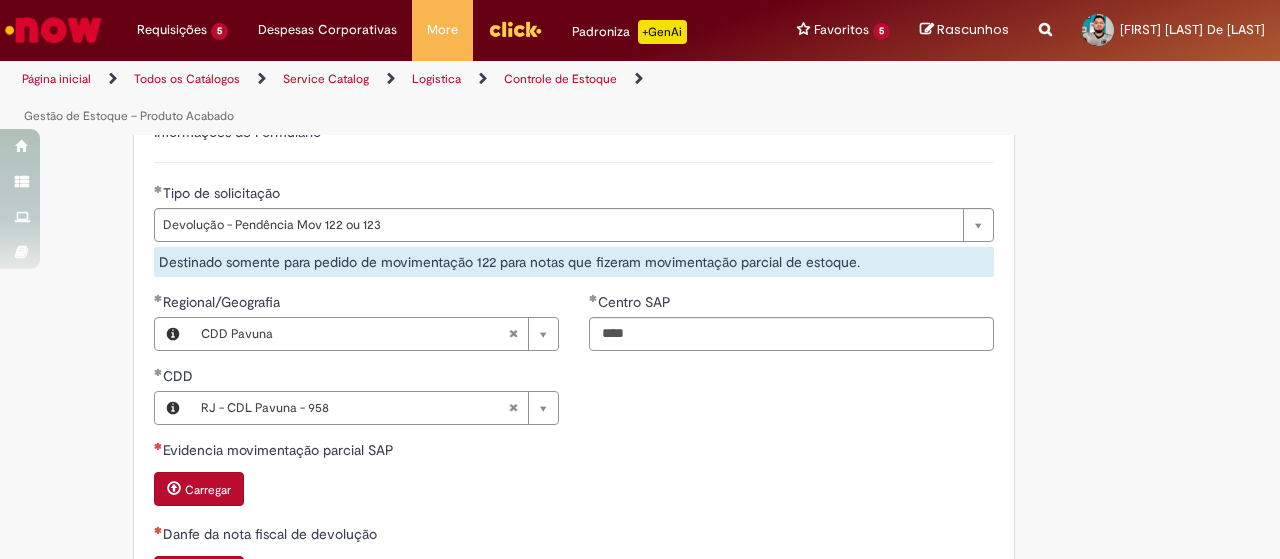 scroll, scrollTop: 500, scrollLeft: 0, axis: vertical 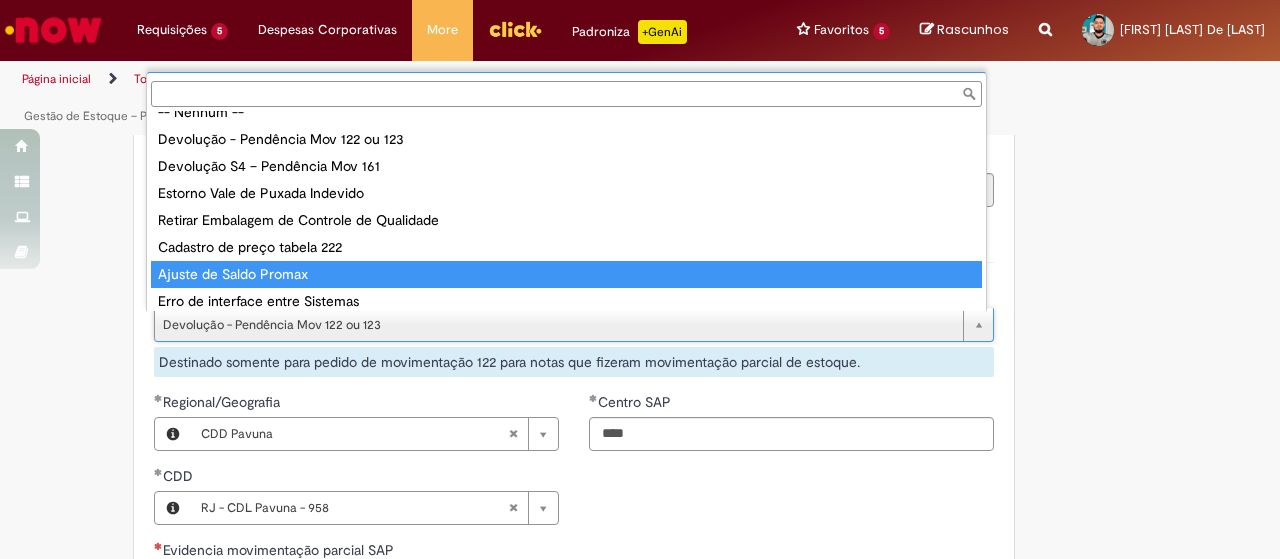 type on "**********" 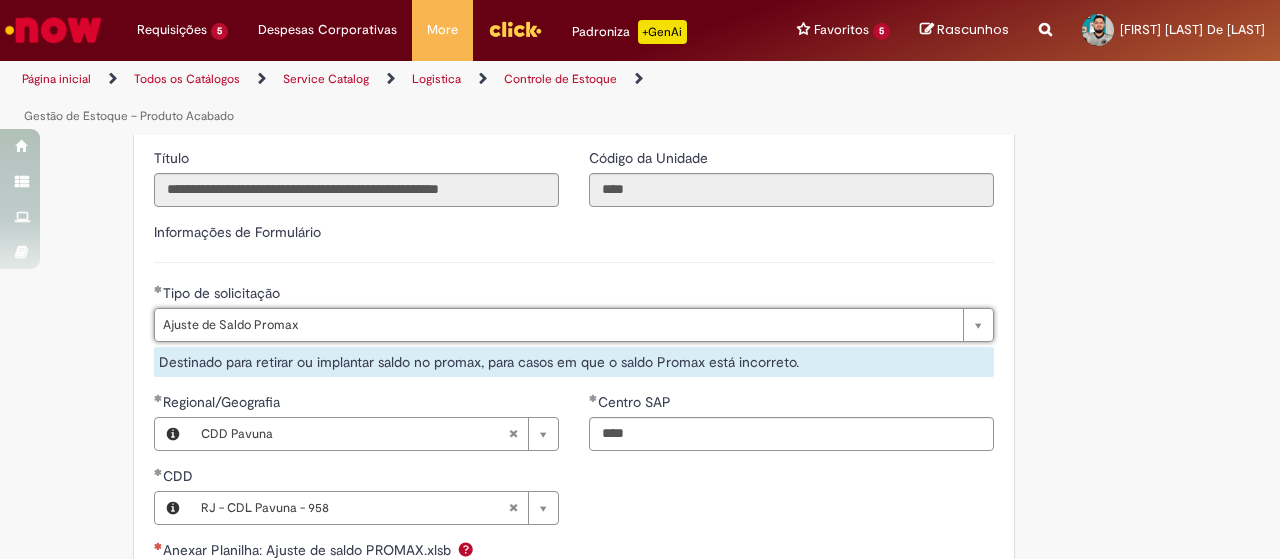 scroll, scrollTop: 700, scrollLeft: 0, axis: vertical 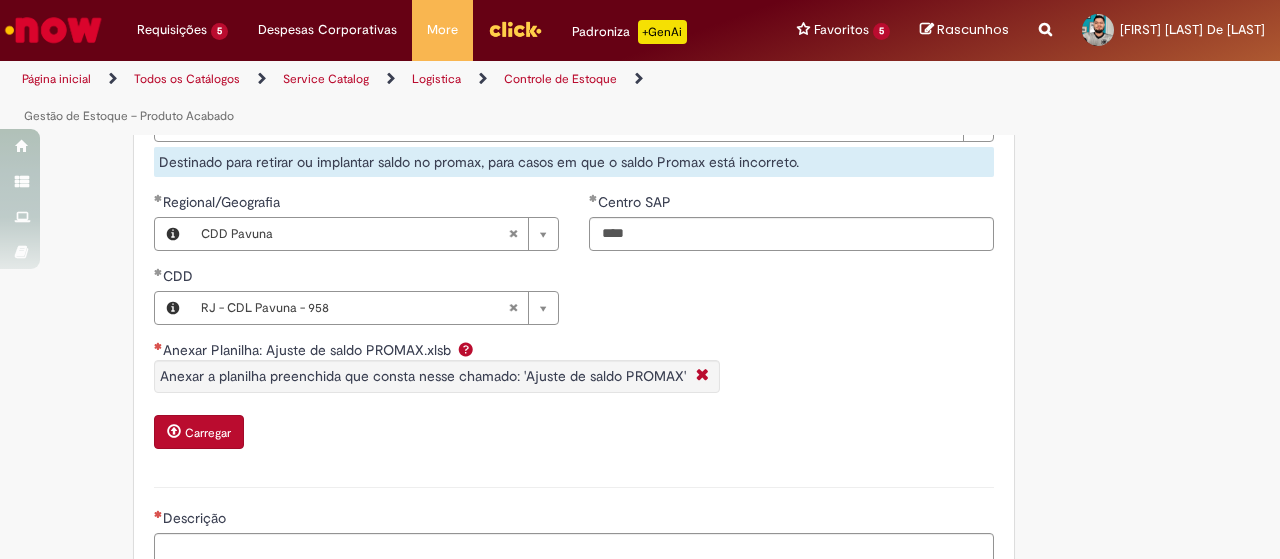 click on "Carregar" at bounding box center [208, 433] 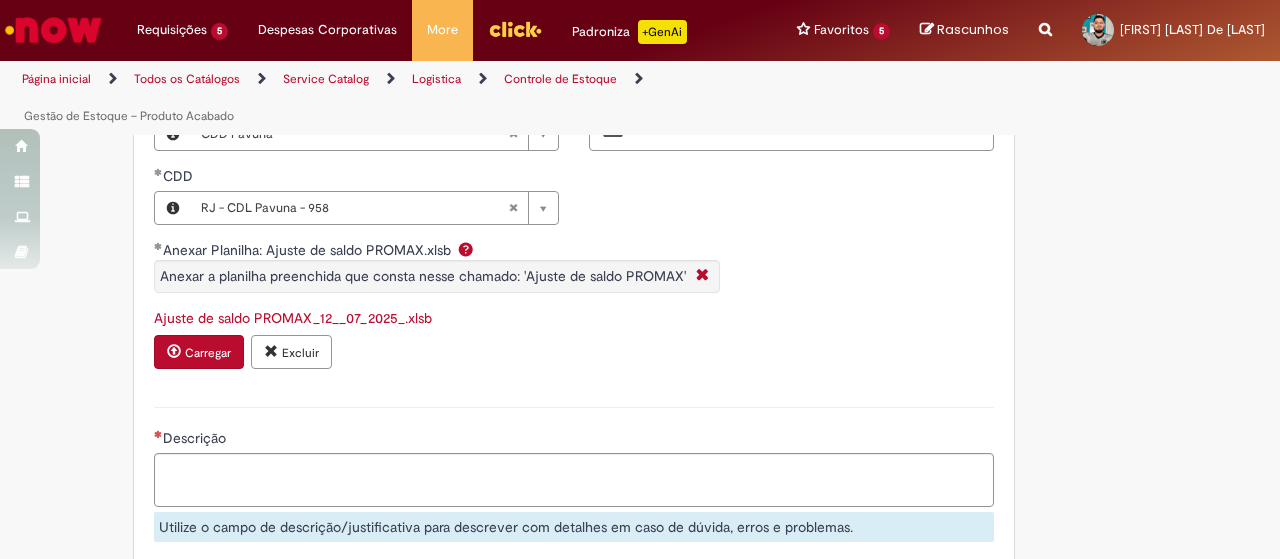 scroll, scrollTop: 900, scrollLeft: 0, axis: vertical 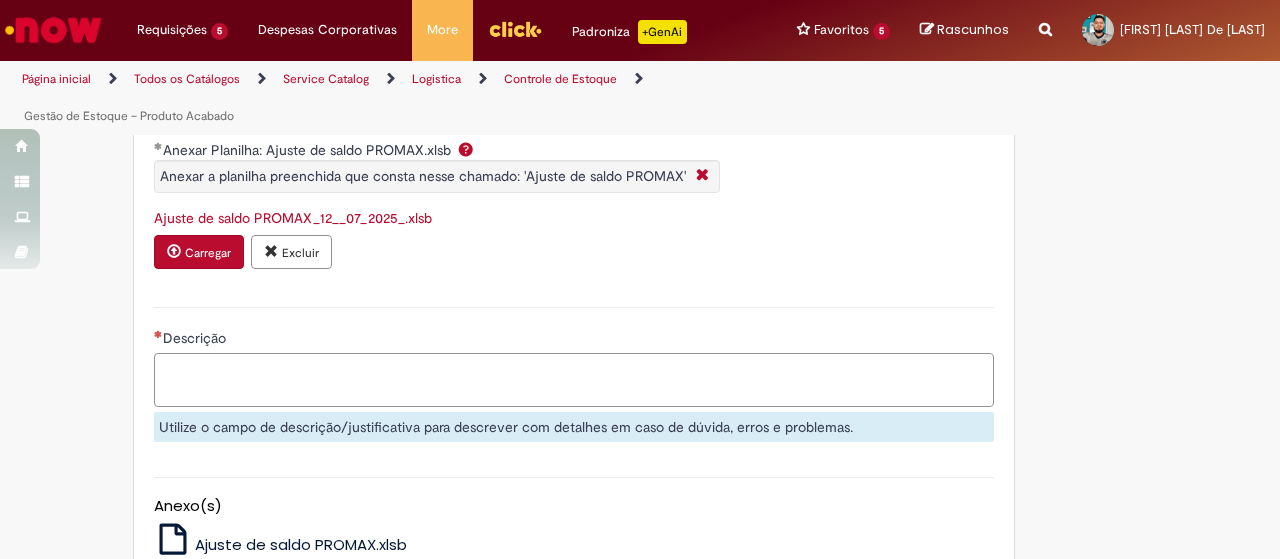 click on "Descrição" at bounding box center (574, 379) 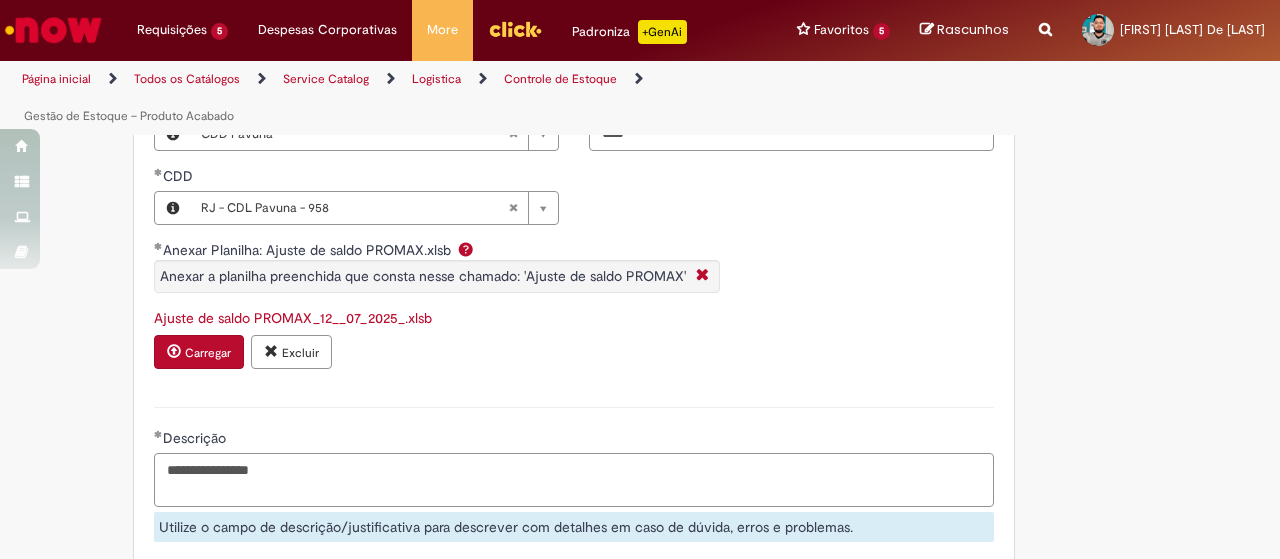 scroll, scrollTop: 1000, scrollLeft: 0, axis: vertical 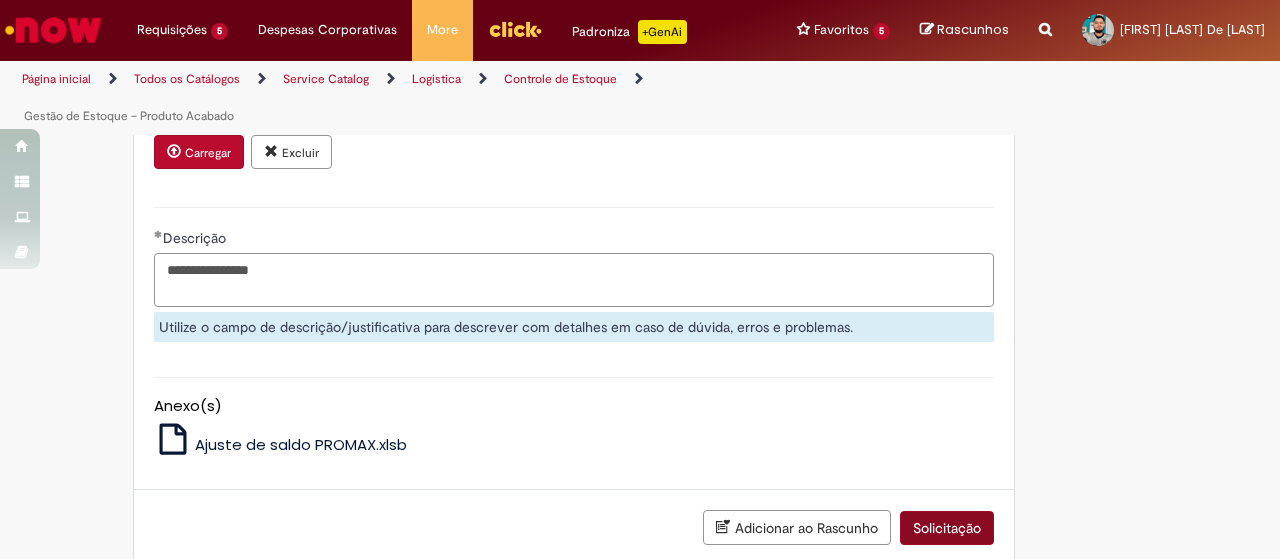 type on "**********" 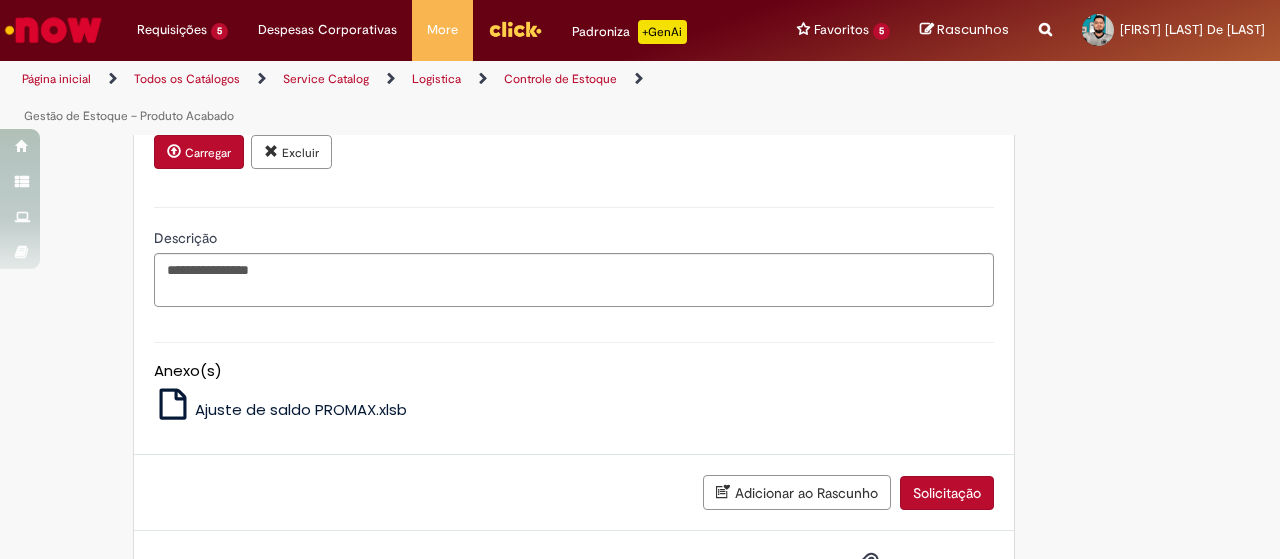 click on "Adicionar ao Rascunho        Solicitação" at bounding box center [574, 493] 